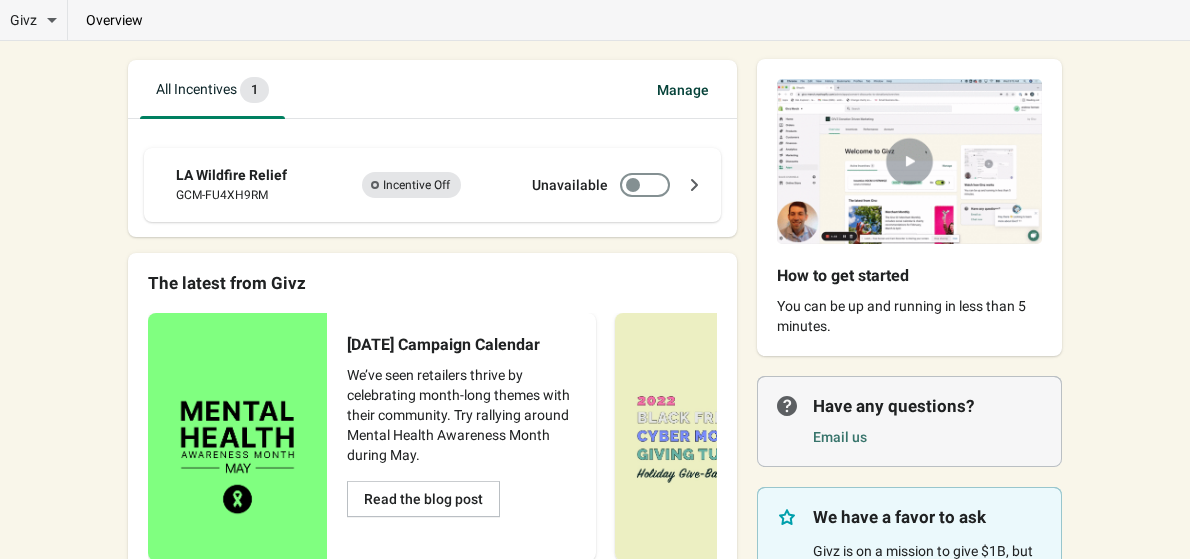 scroll, scrollTop: 0, scrollLeft: 0, axis: both 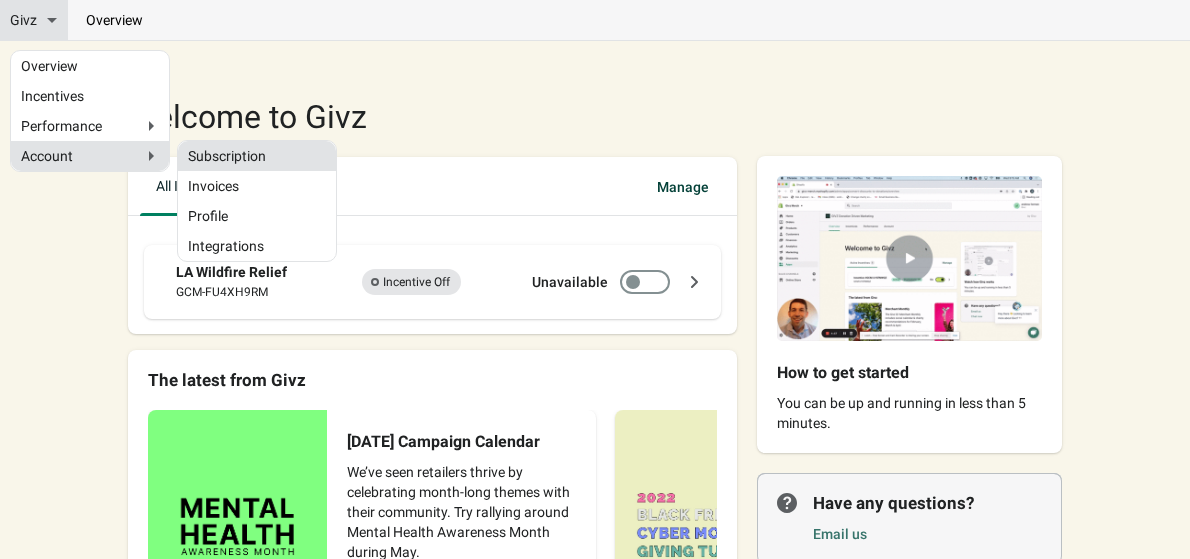 click on "Subscription" at bounding box center [257, 156] 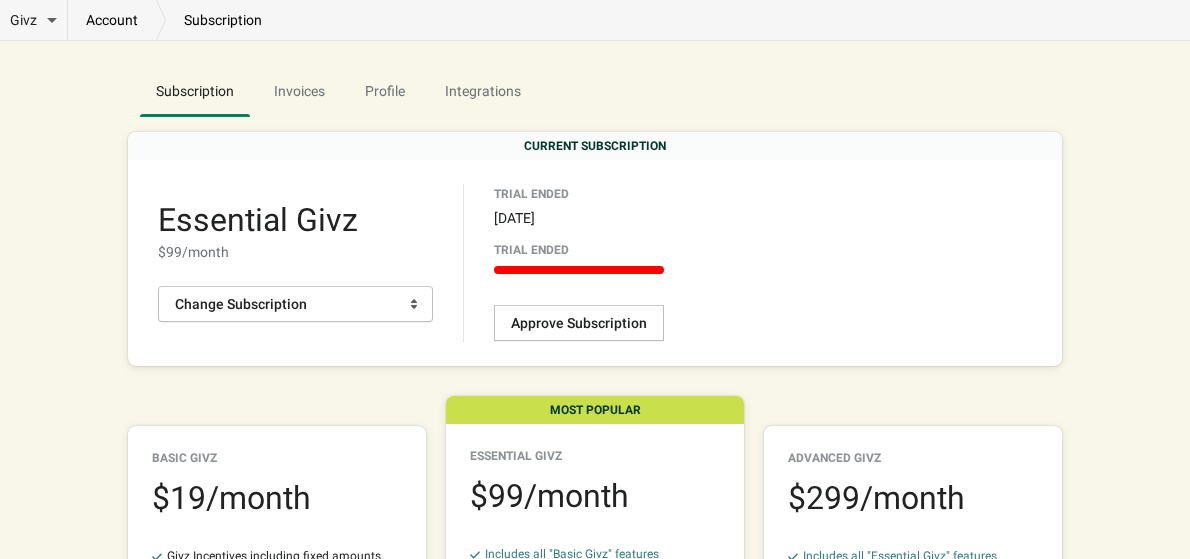 scroll, scrollTop: 29, scrollLeft: 0, axis: vertical 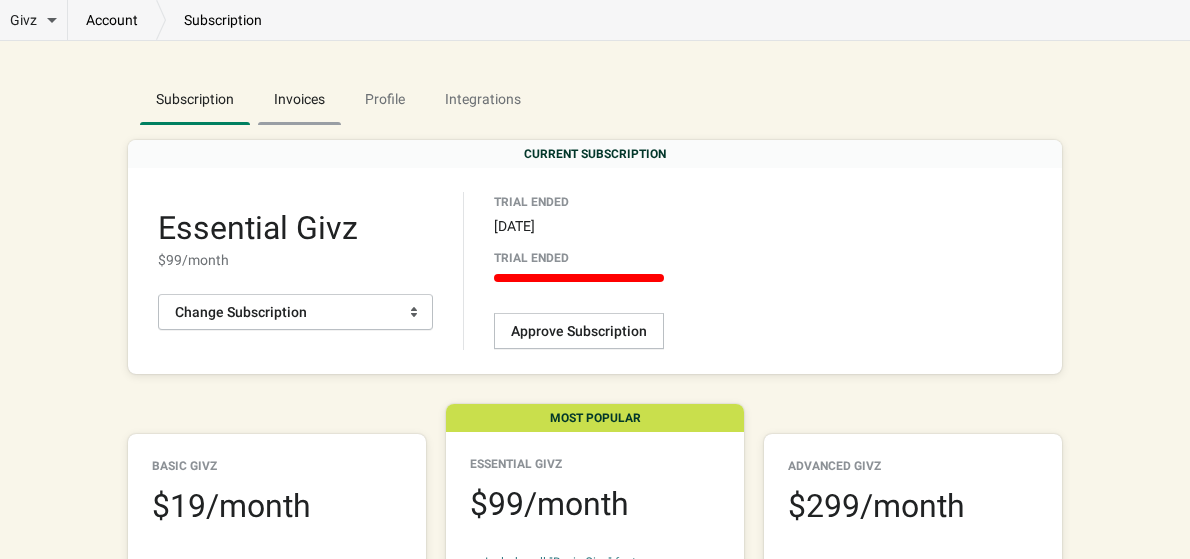click on "Invoices" at bounding box center [299, 99] 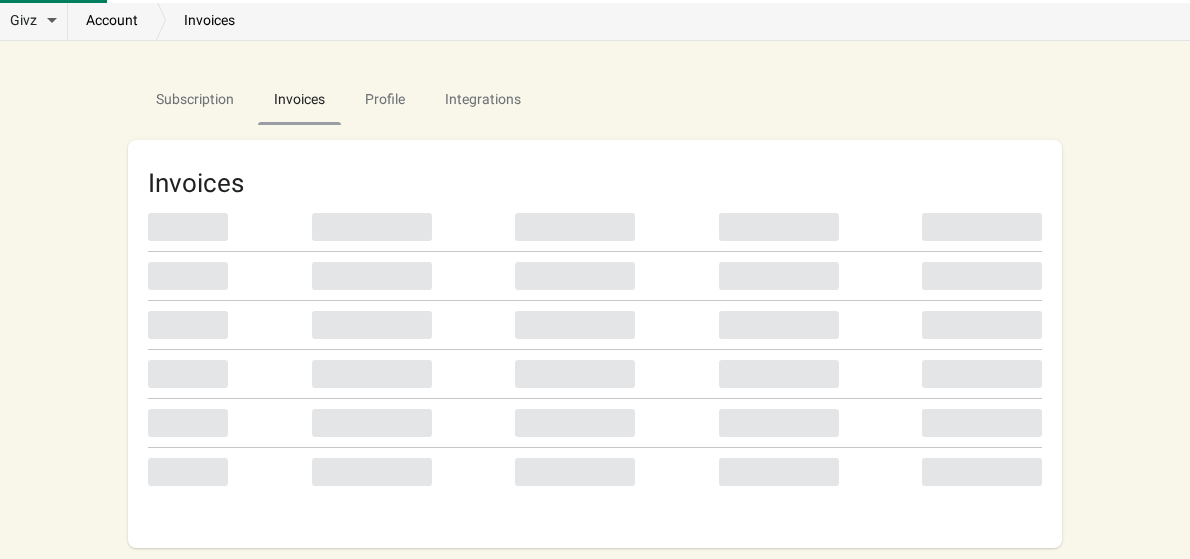 scroll, scrollTop: 0, scrollLeft: 0, axis: both 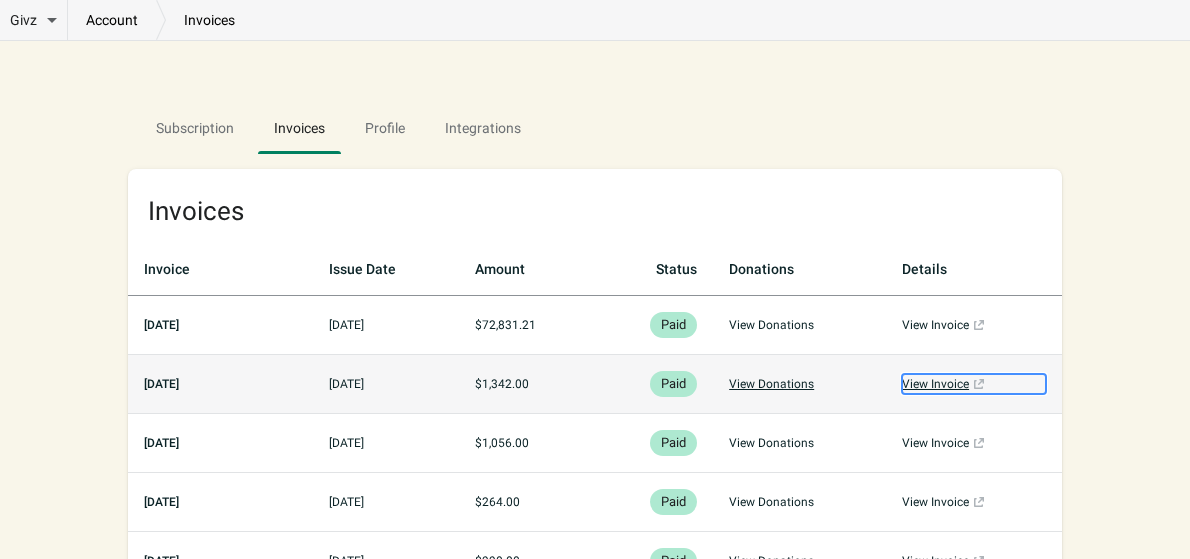 click on "View Invoice (opens a new window)" at bounding box center (974, 384) 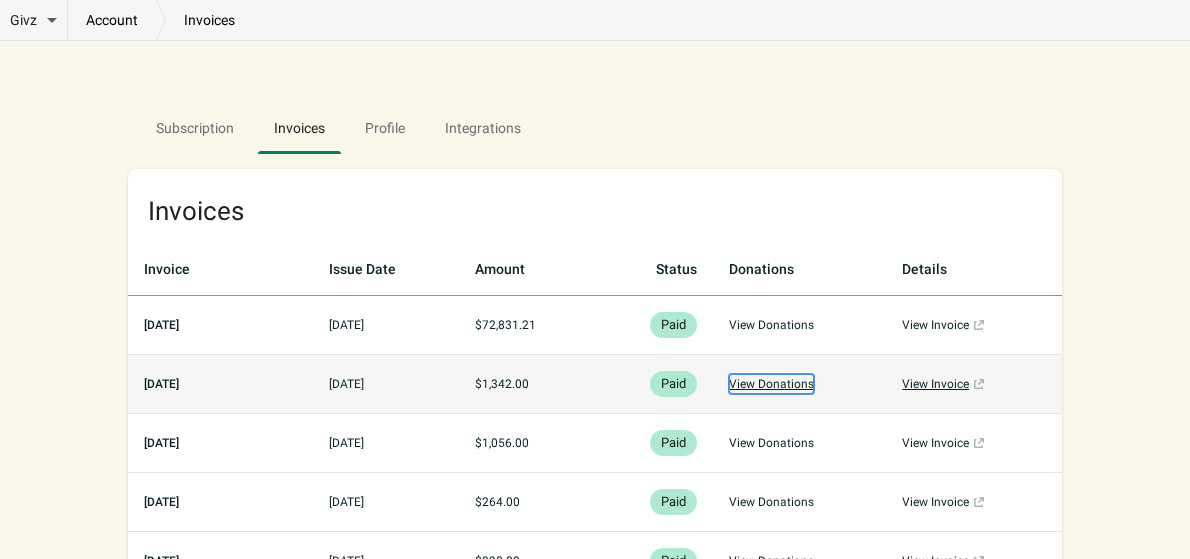 click on "View Donations" at bounding box center [771, 384] 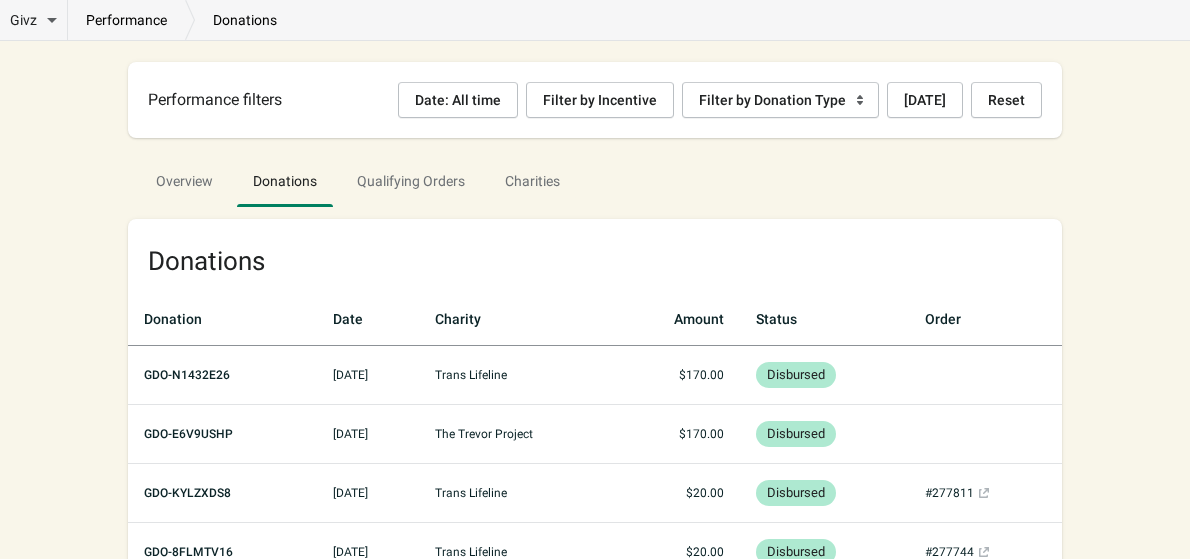 scroll, scrollTop: 0, scrollLeft: 0, axis: both 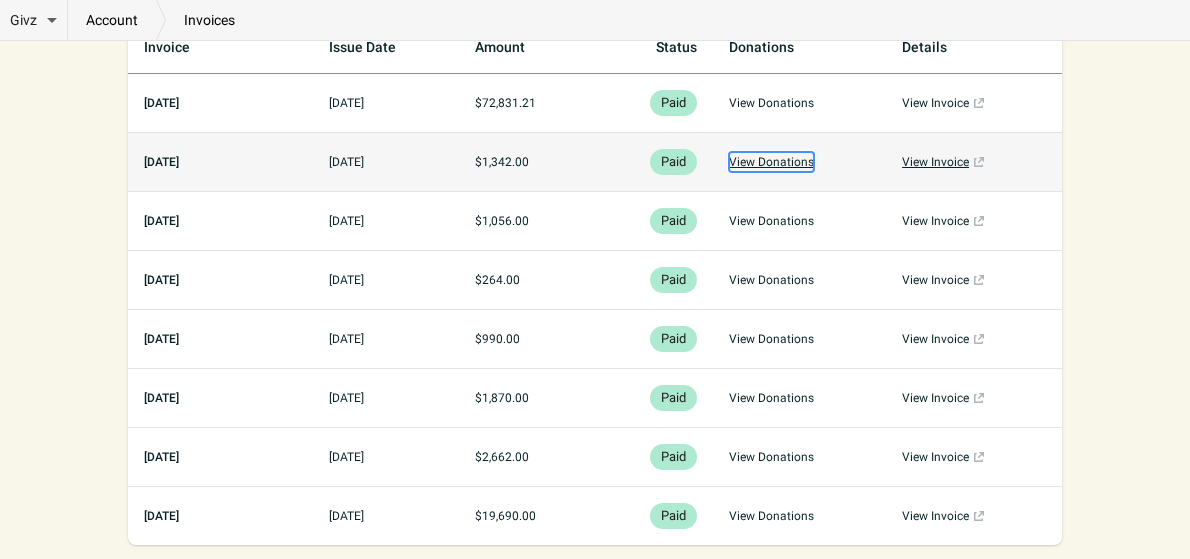 click on "View Donations" at bounding box center (771, 162) 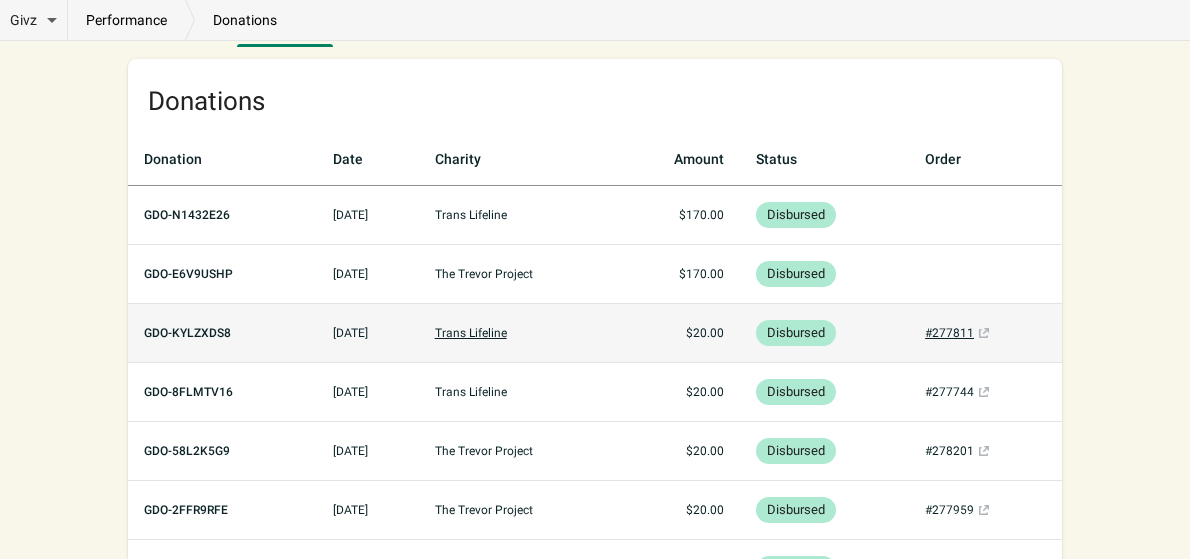 scroll, scrollTop: 0, scrollLeft: 0, axis: both 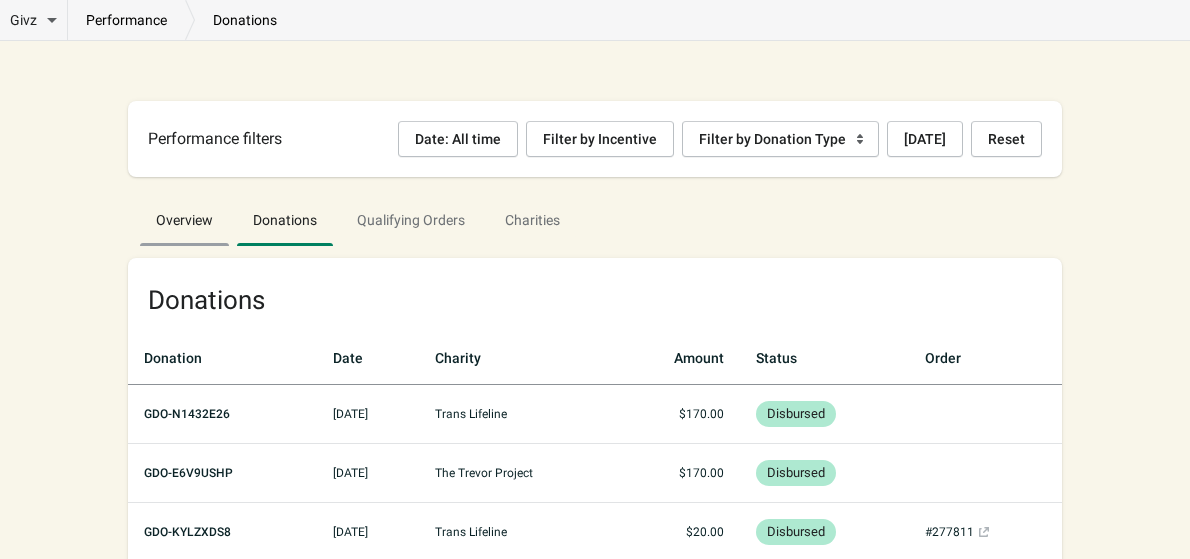 click on "Overview" at bounding box center [184, 220] 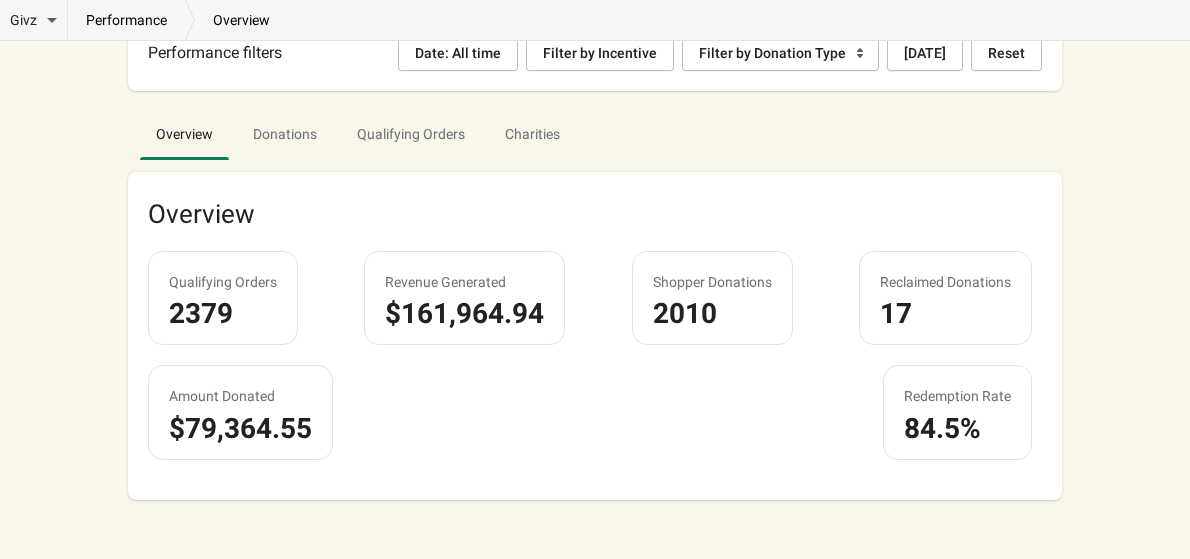 scroll, scrollTop: 0, scrollLeft: 0, axis: both 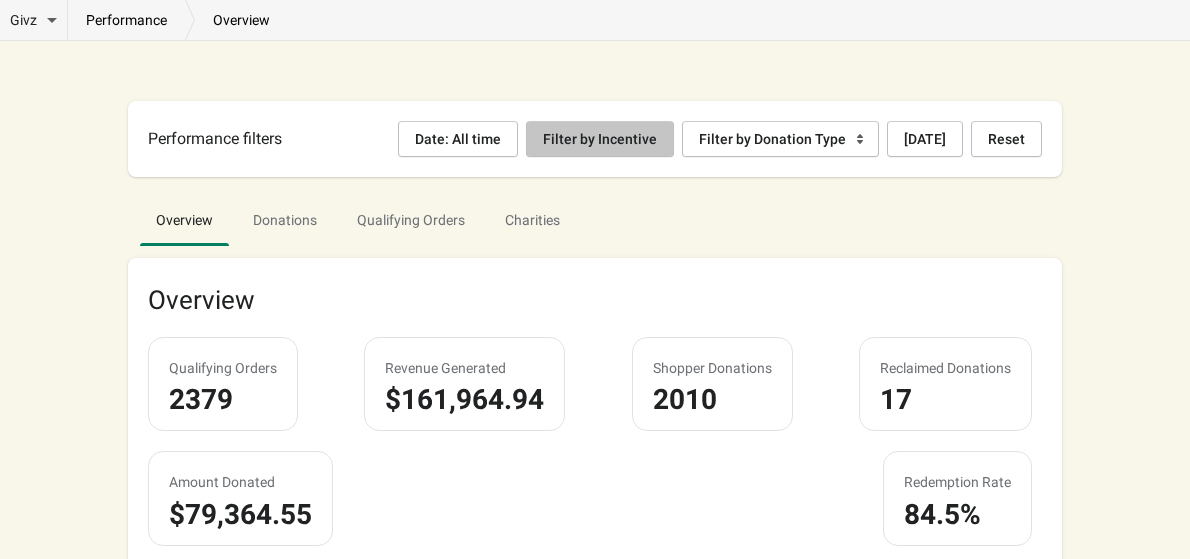 click on "Filter by Incentive" at bounding box center (600, 139) 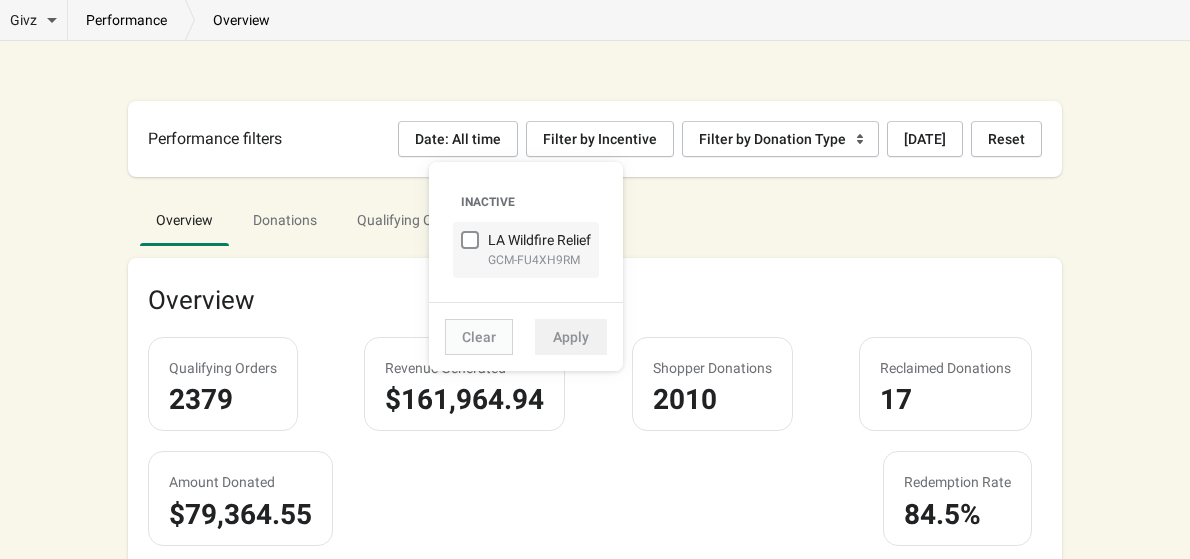 scroll, scrollTop: 2, scrollLeft: 0, axis: vertical 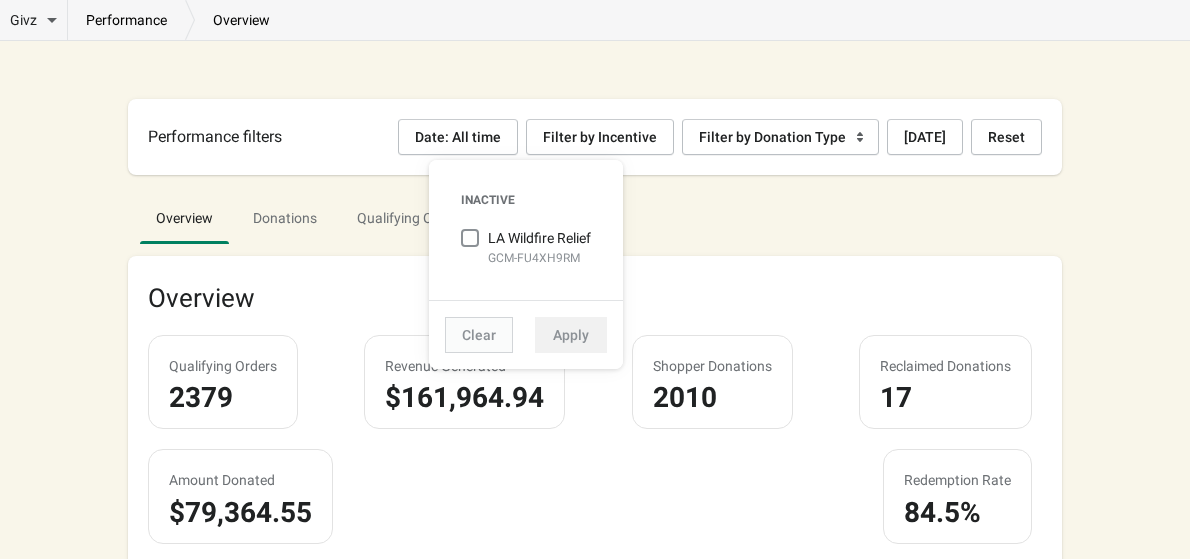 click on "Overview Donations Qualifying Orders Charities" at bounding box center (595, 217) 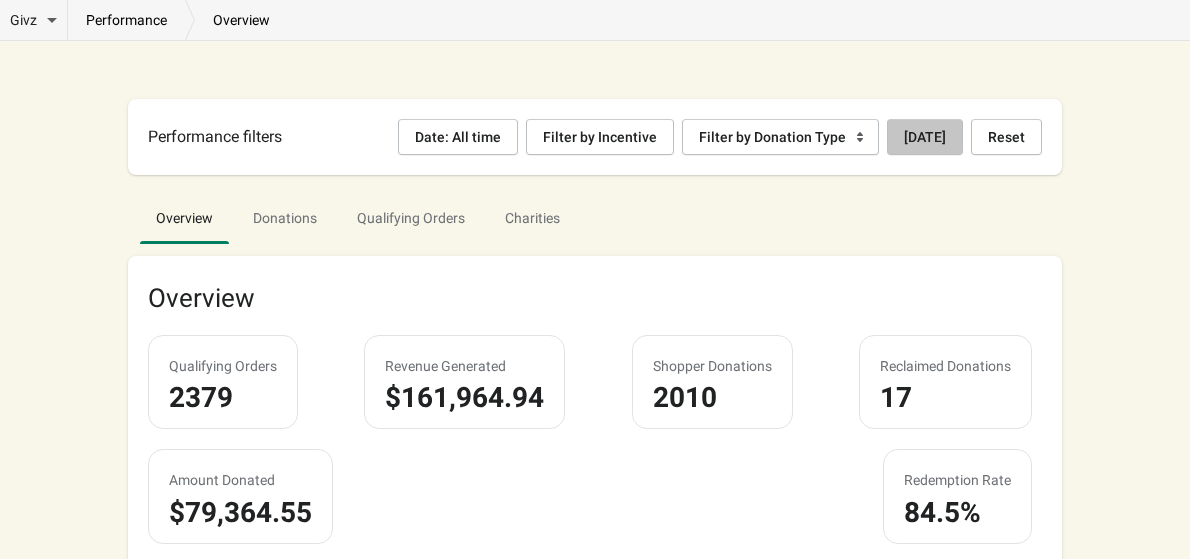 click on "[DATE]" at bounding box center [925, 137] 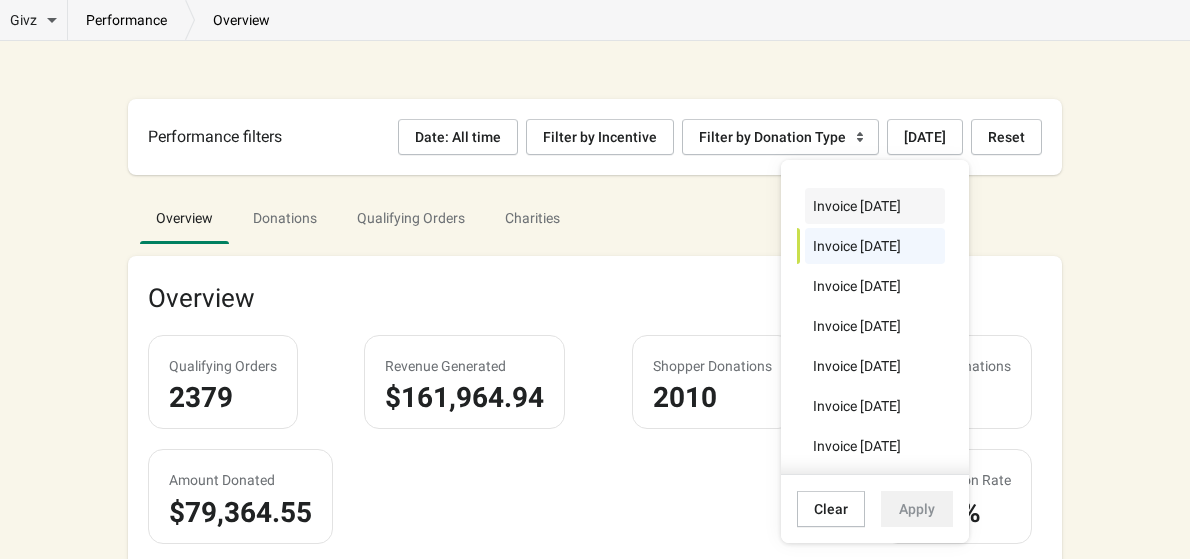 click on "Invoice [DATE]" at bounding box center (875, 206) 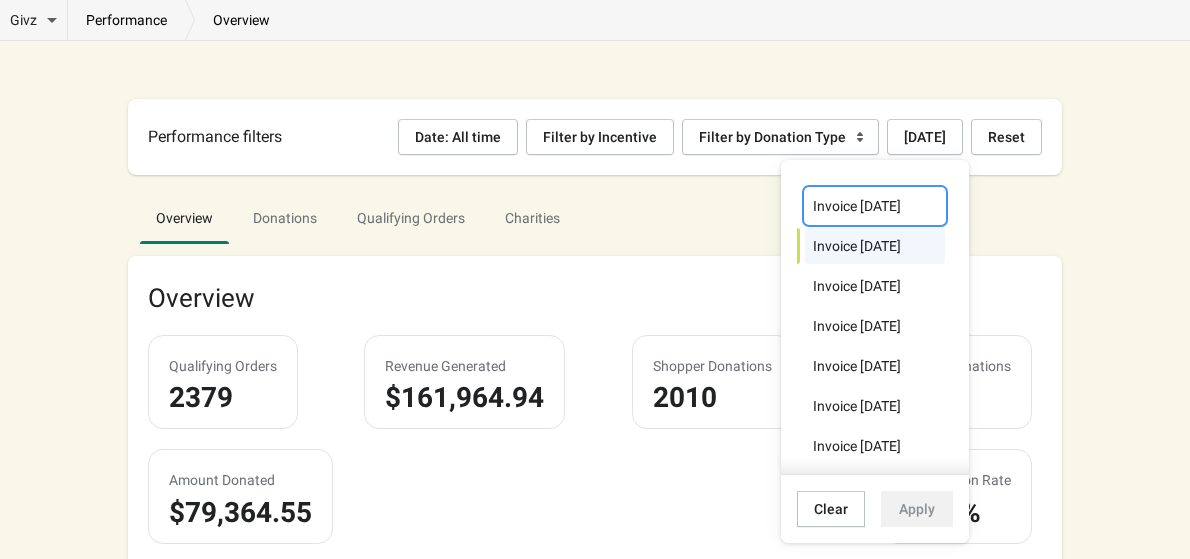 click on "performance overview" at bounding box center [178, 20] 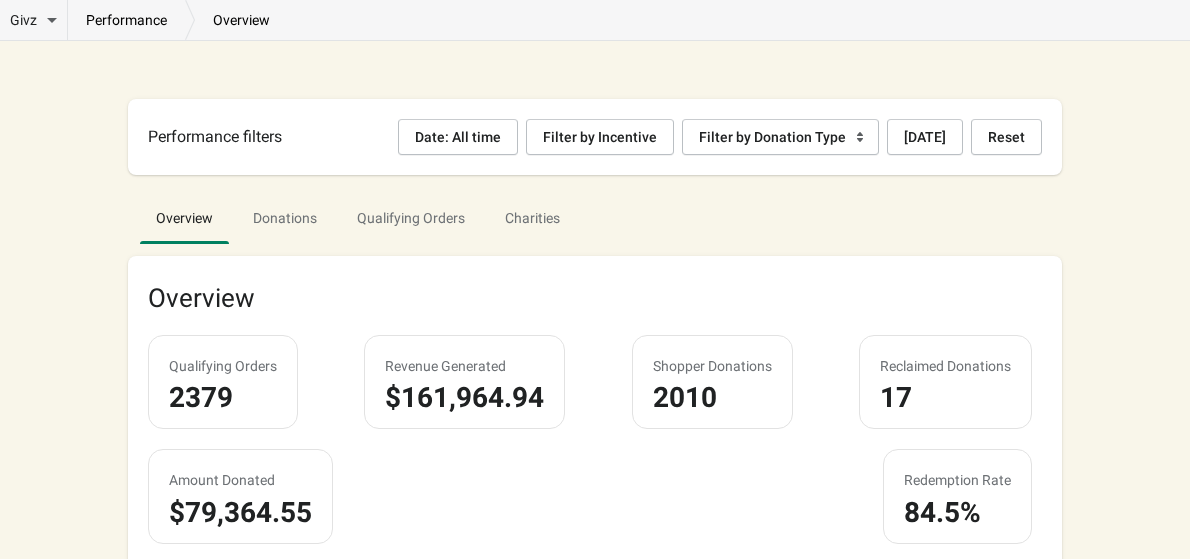 click on "performance" at bounding box center [126, 20] 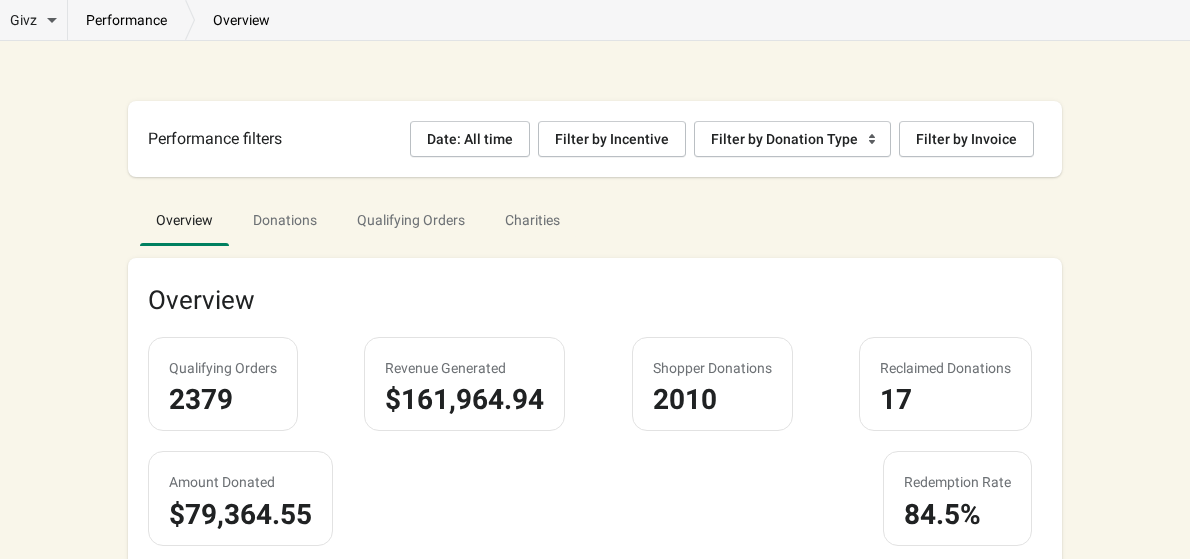 scroll, scrollTop: 86, scrollLeft: 0, axis: vertical 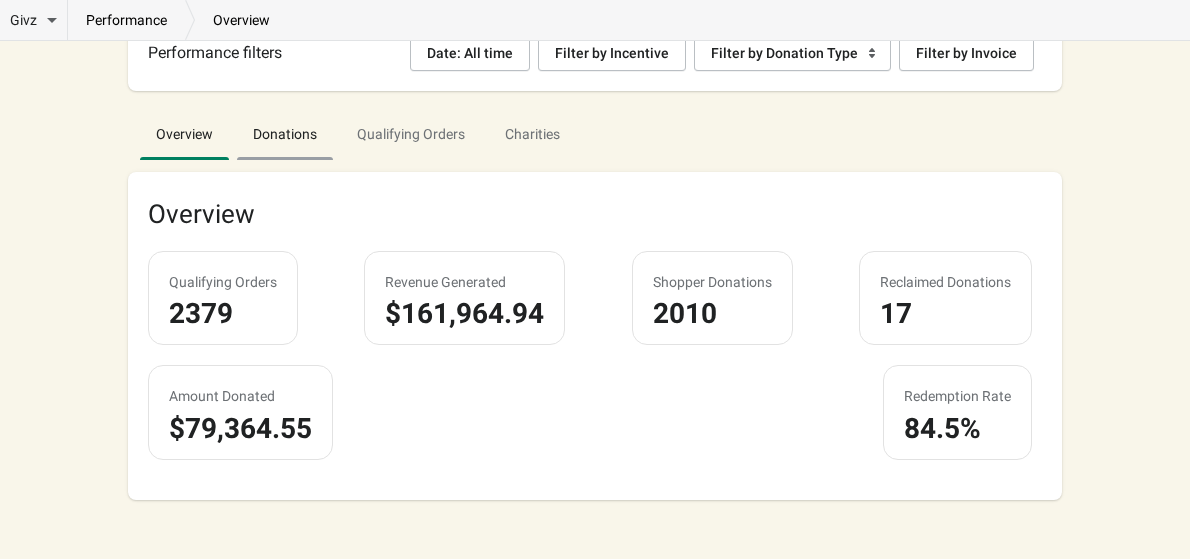 click on "Donations" at bounding box center (285, 134) 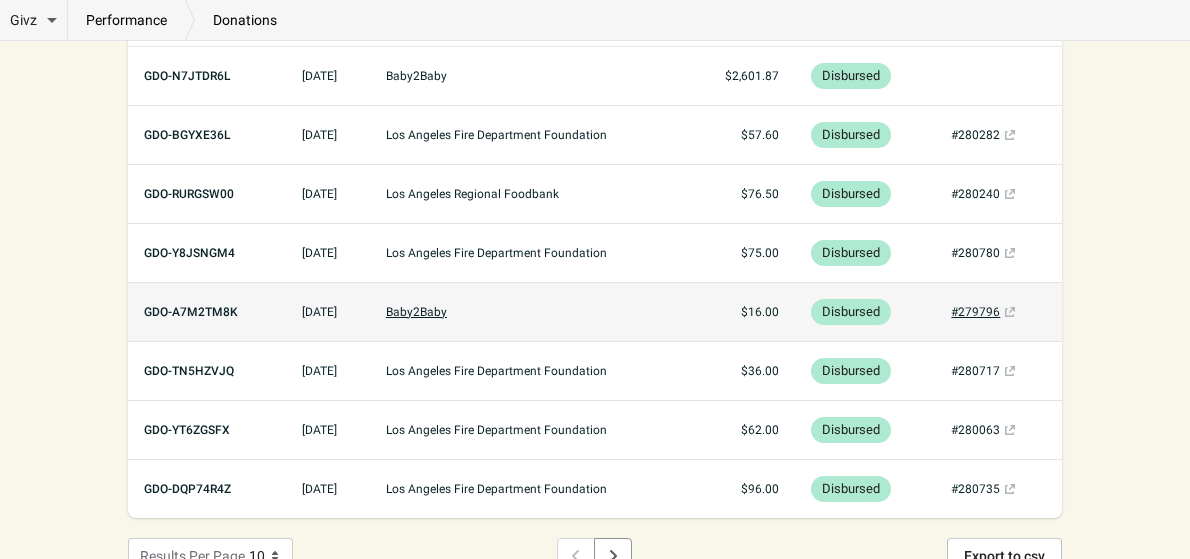 scroll, scrollTop: 527, scrollLeft: 0, axis: vertical 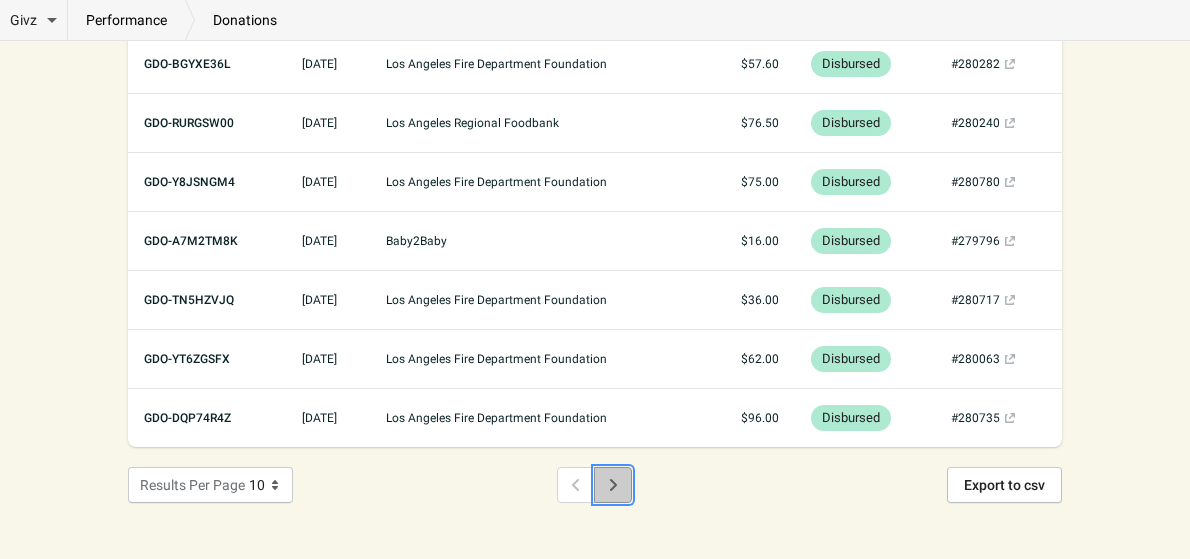 click 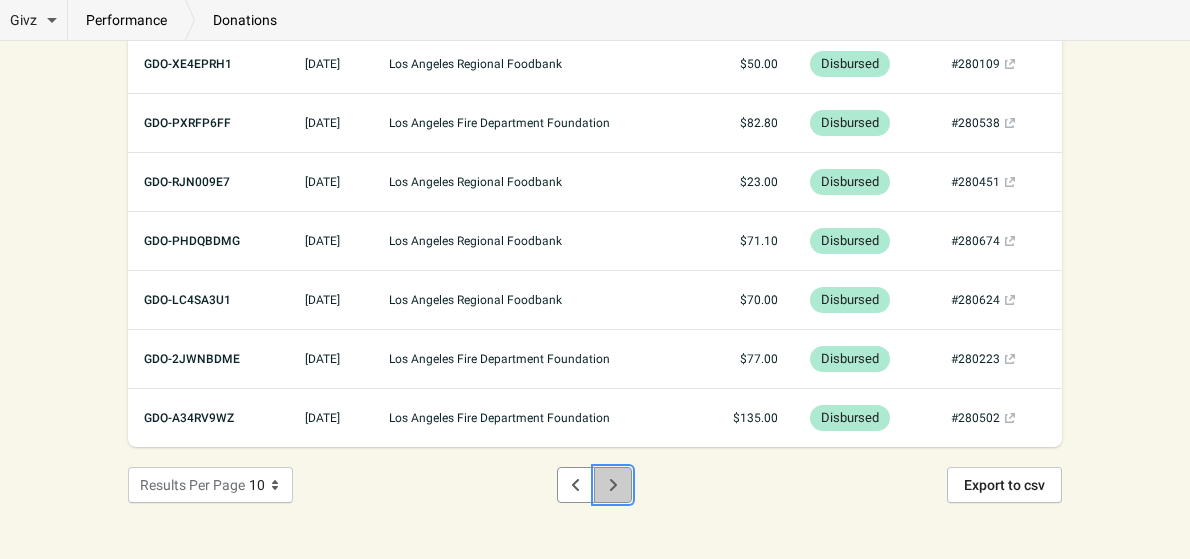 click at bounding box center (613, 485) 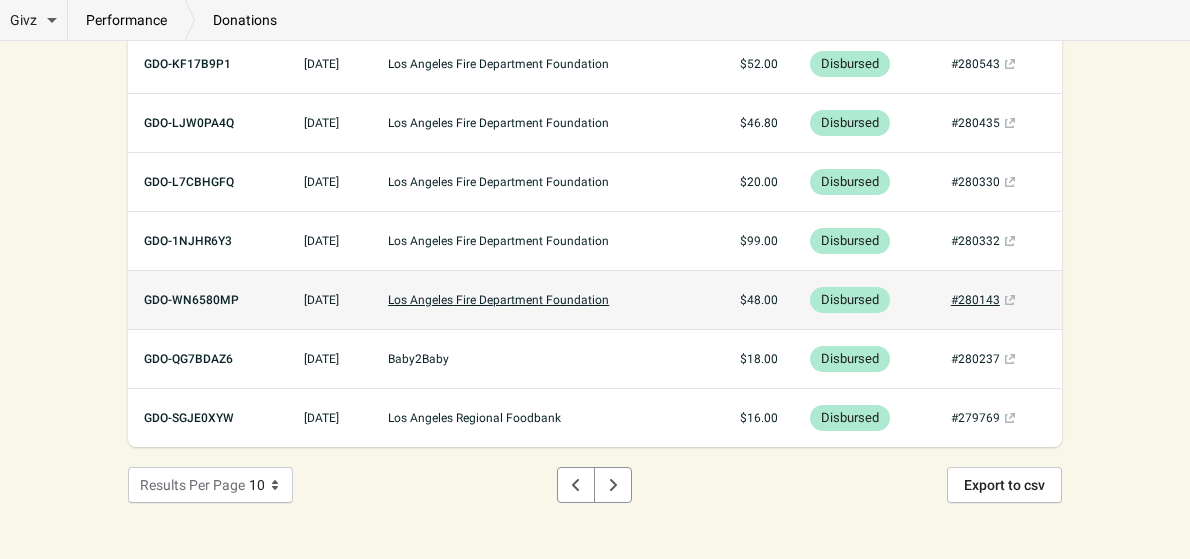 scroll, scrollTop: 530, scrollLeft: 0, axis: vertical 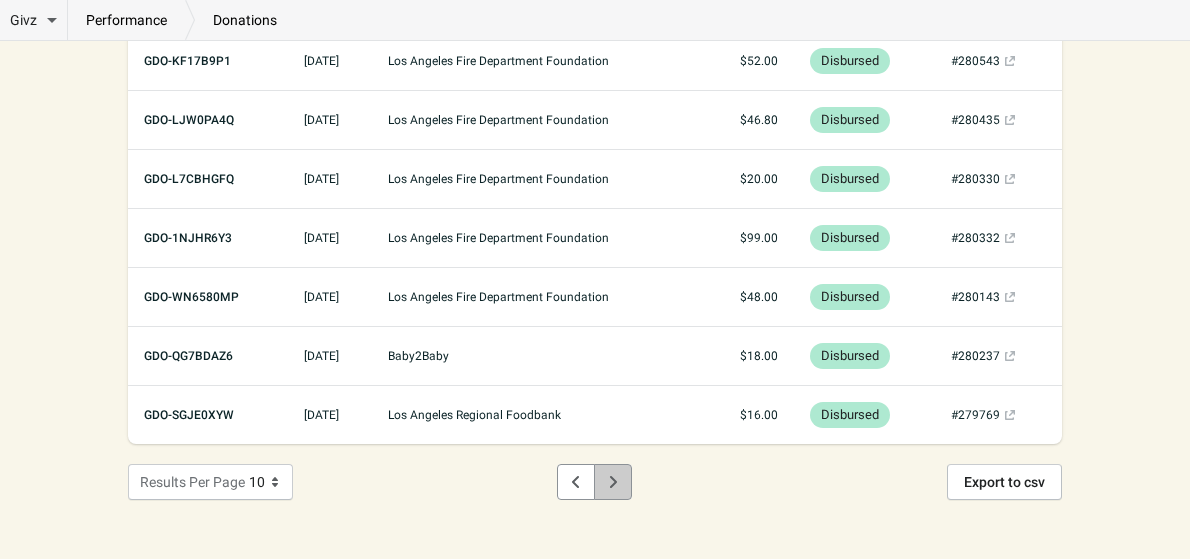click at bounding box center (613, 482) 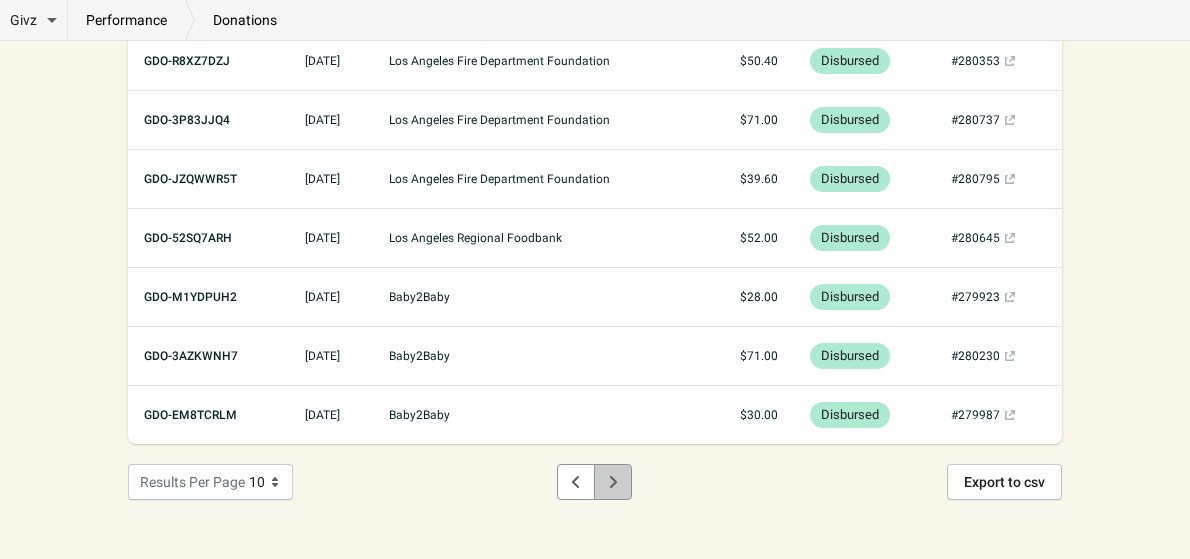 click 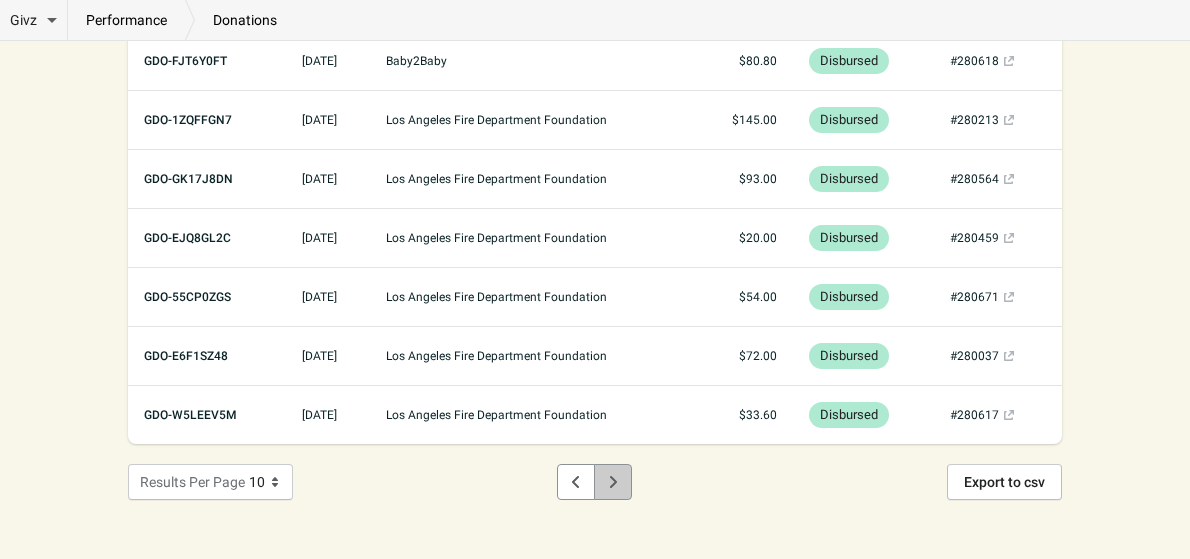 click 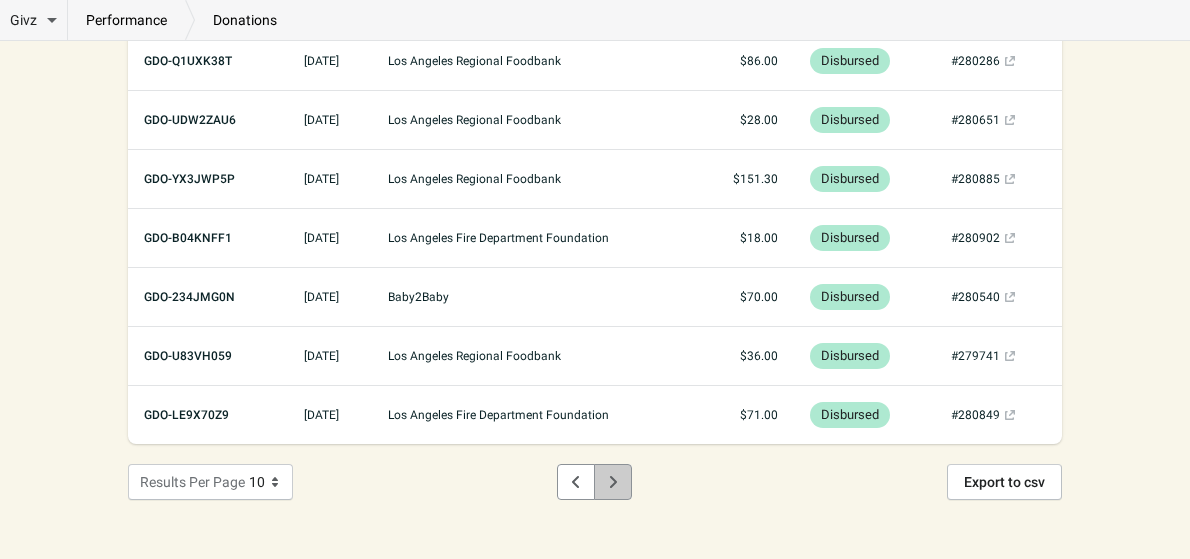 click 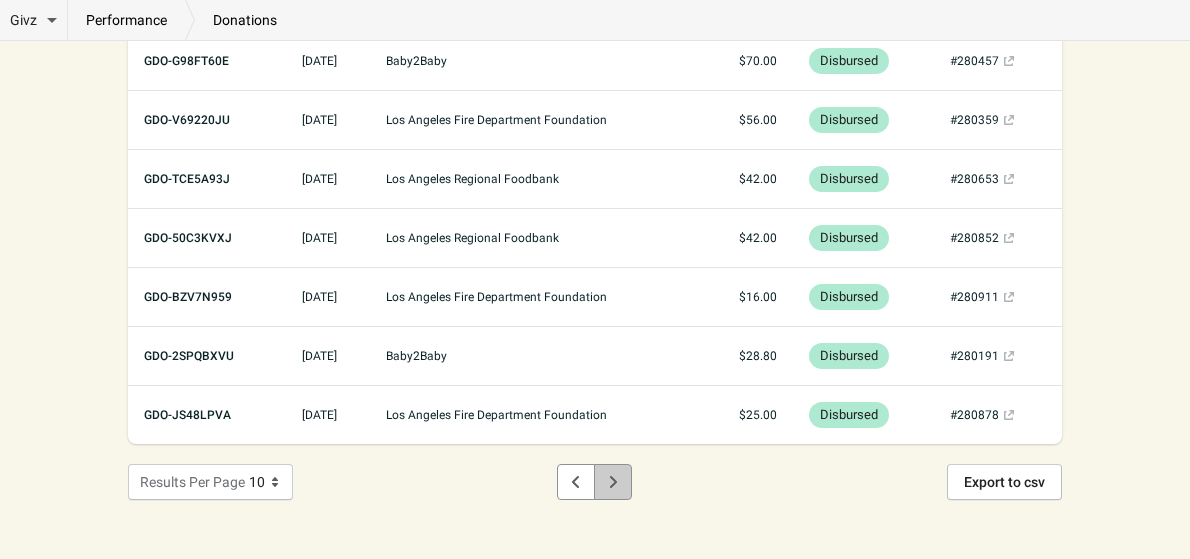 click 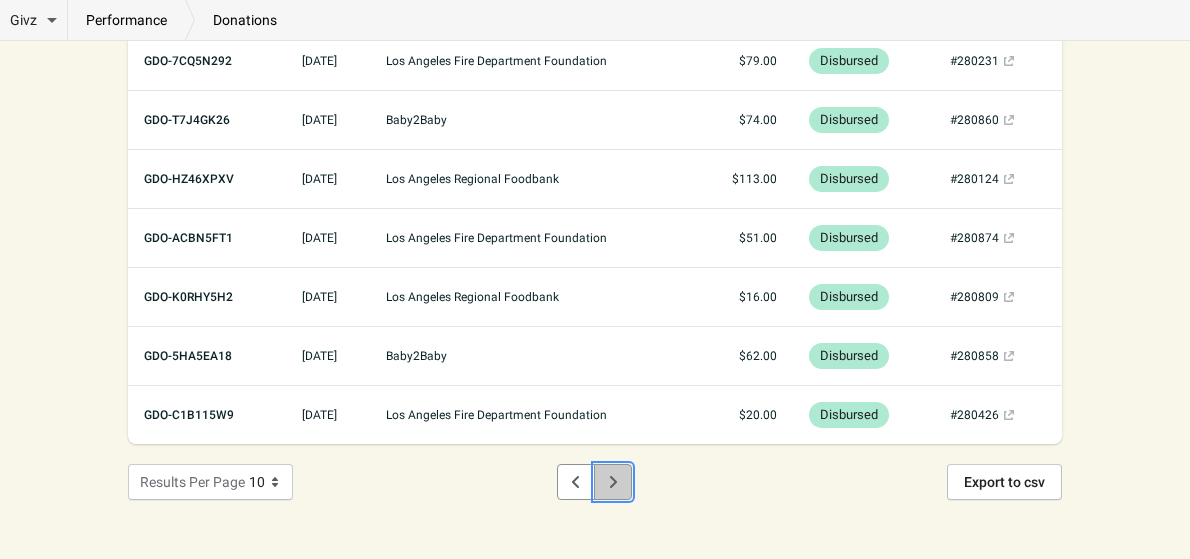 click 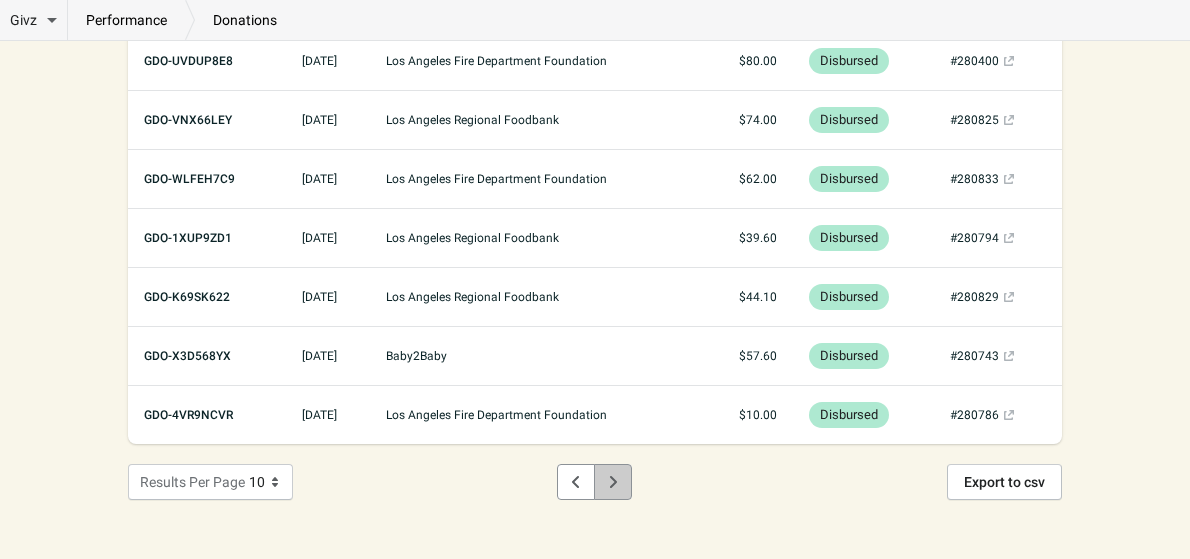 click 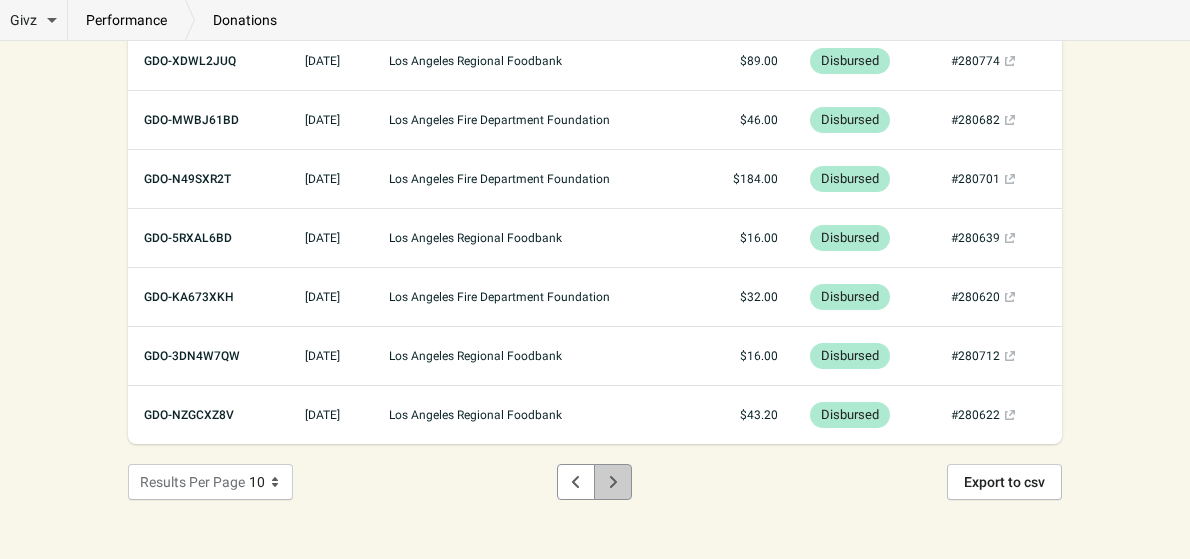 click 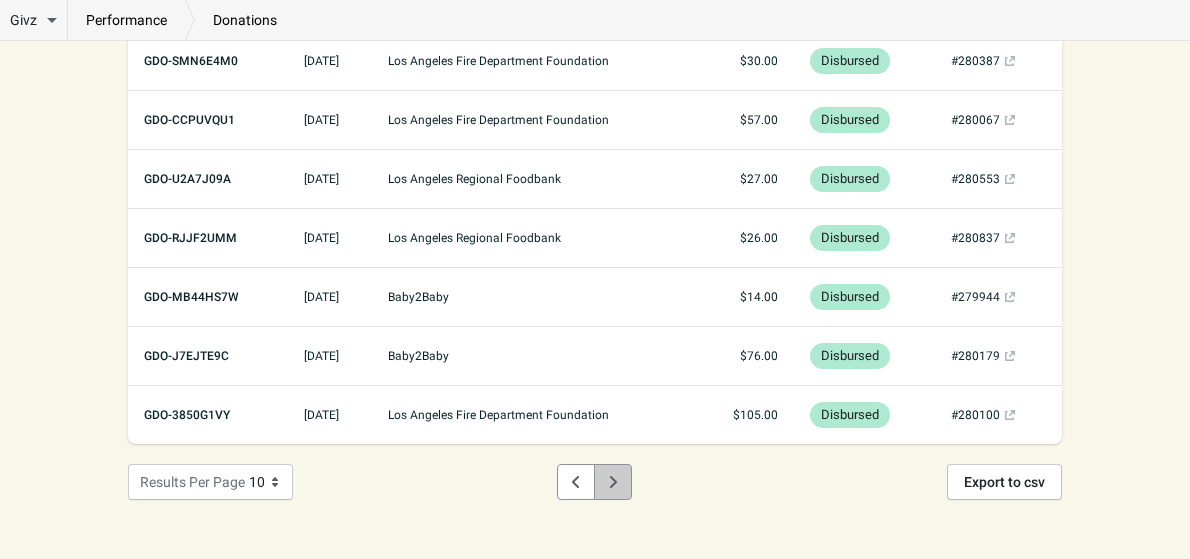 click 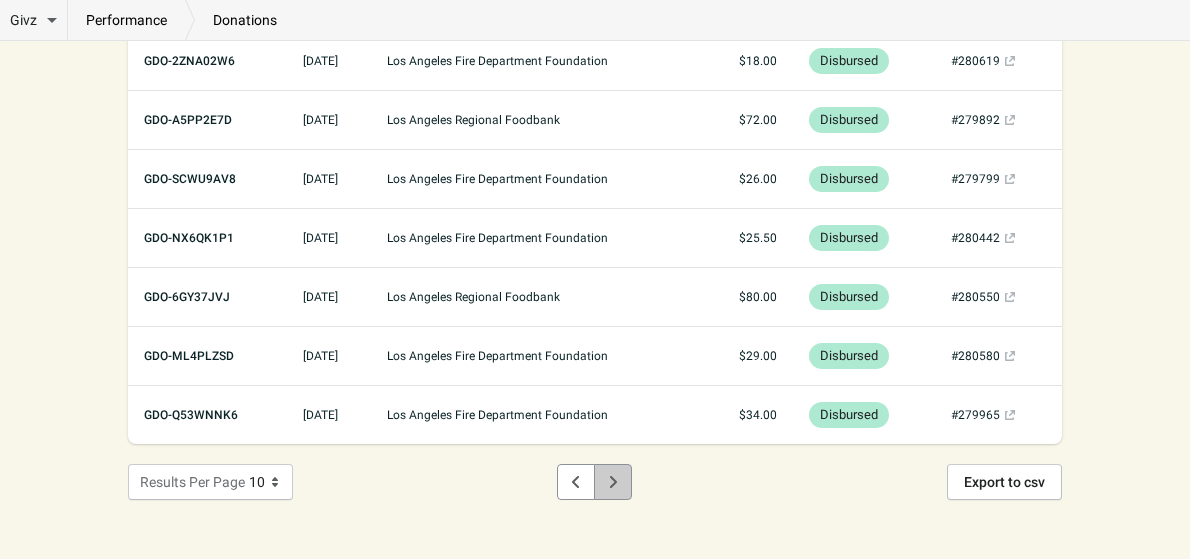 click 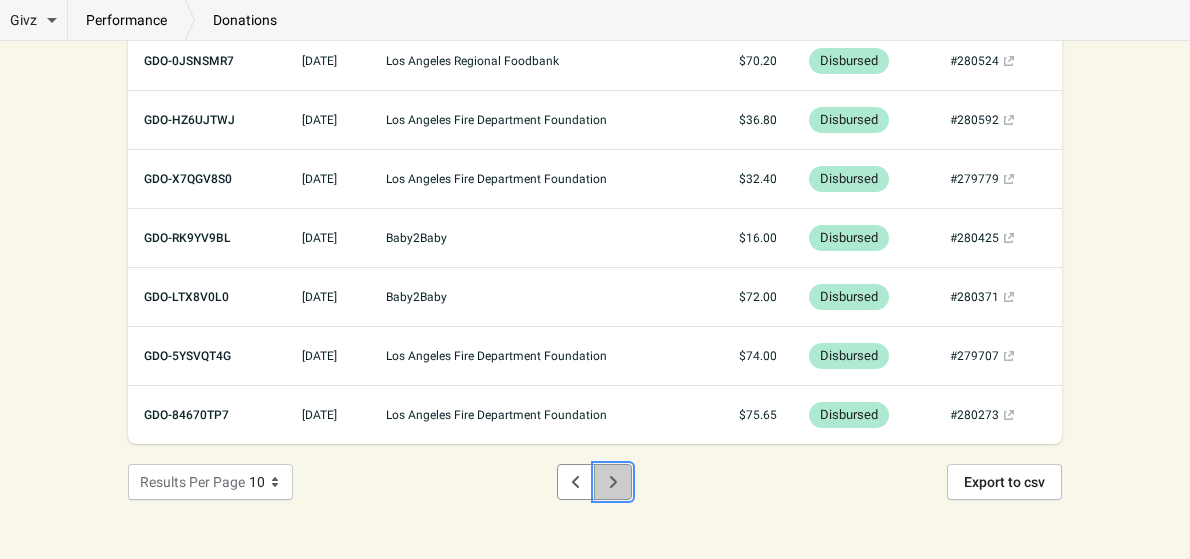 click 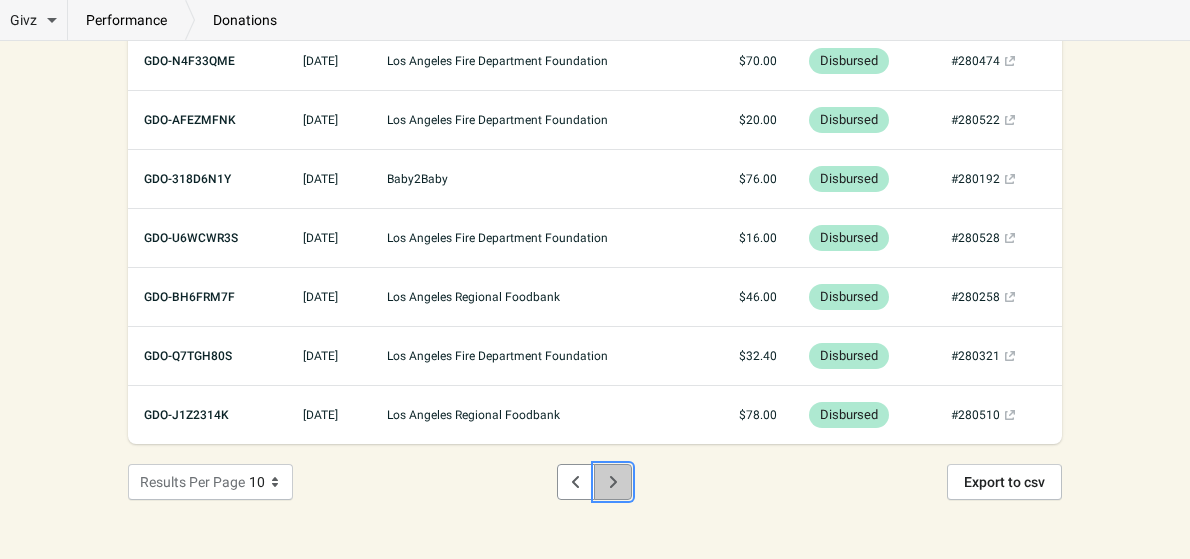 click 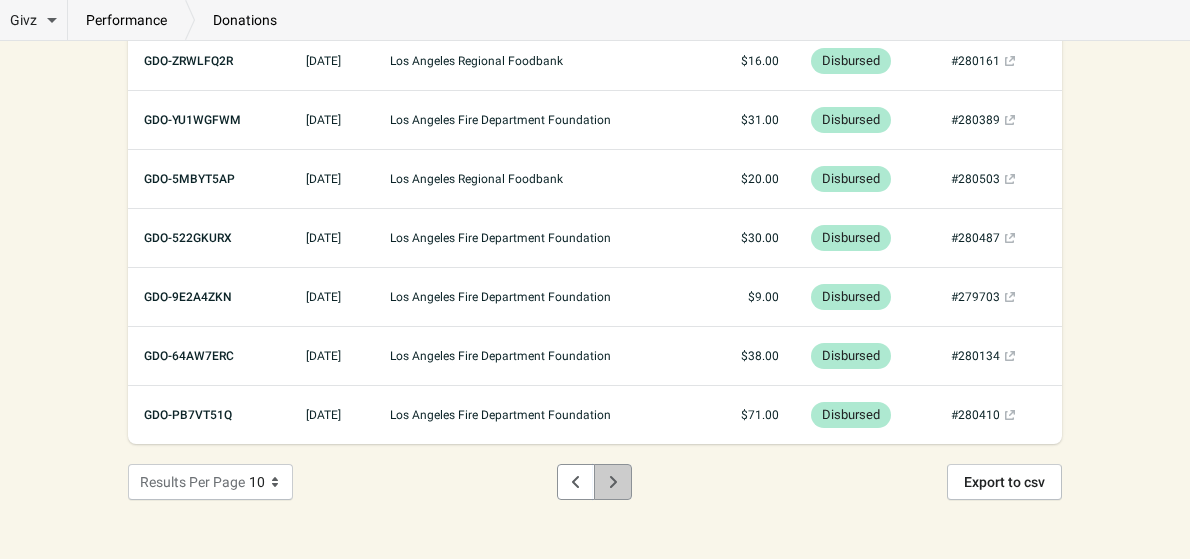click 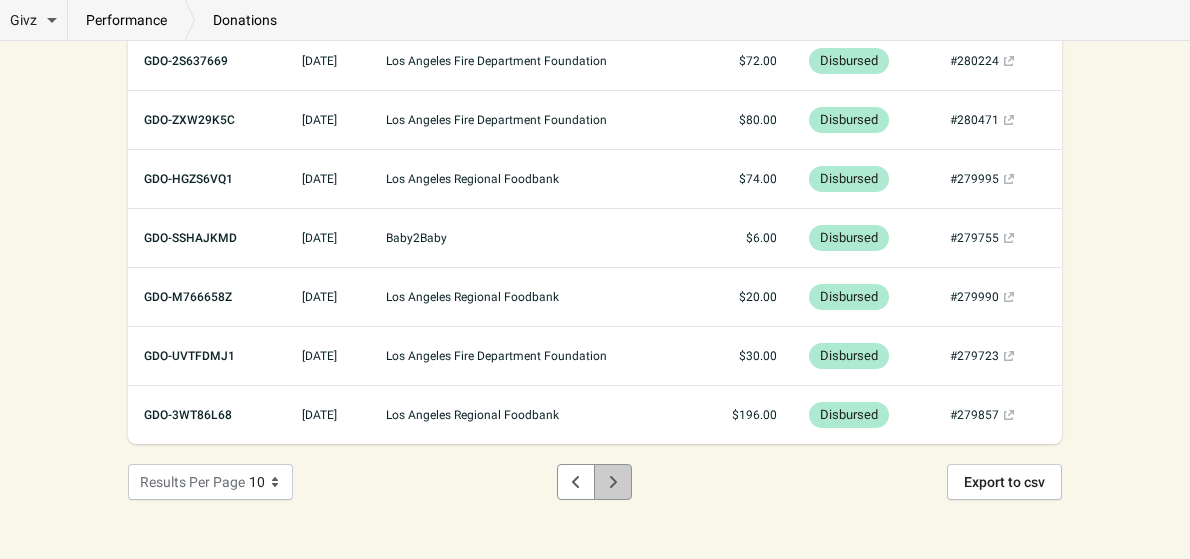 click 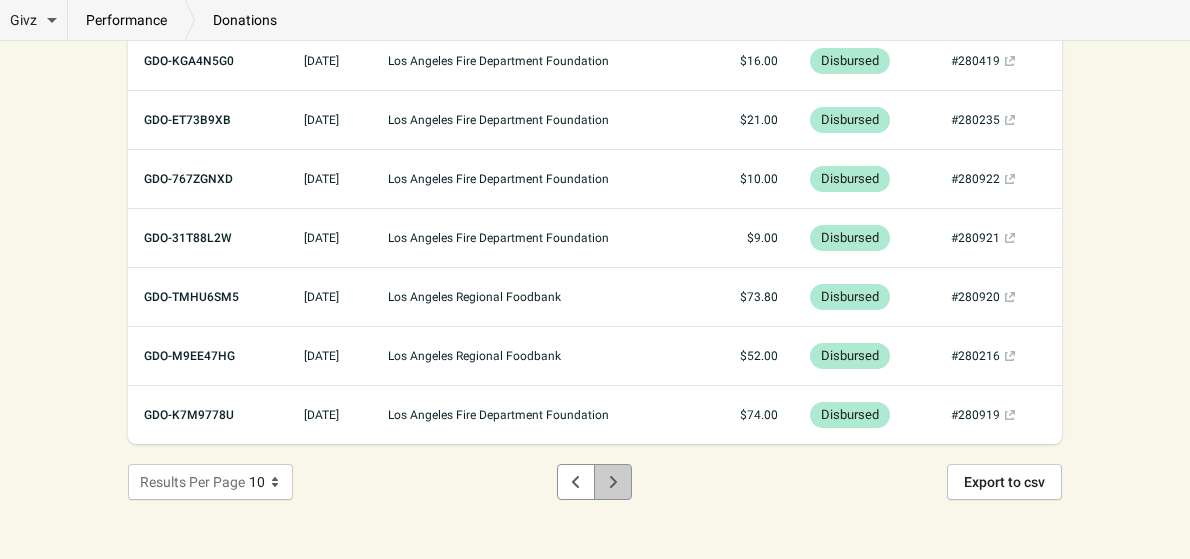 click 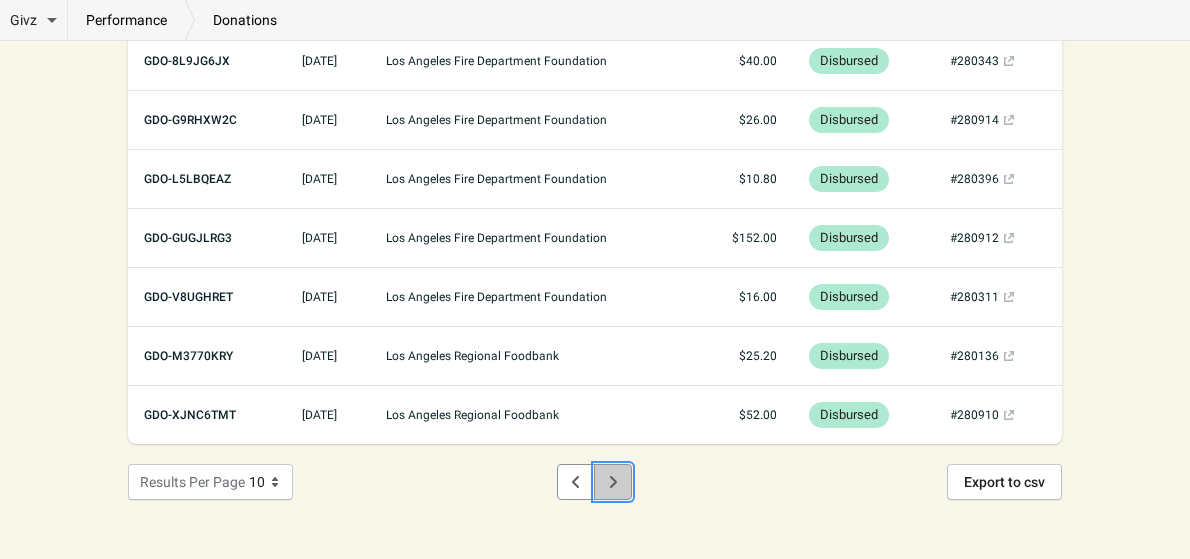 click 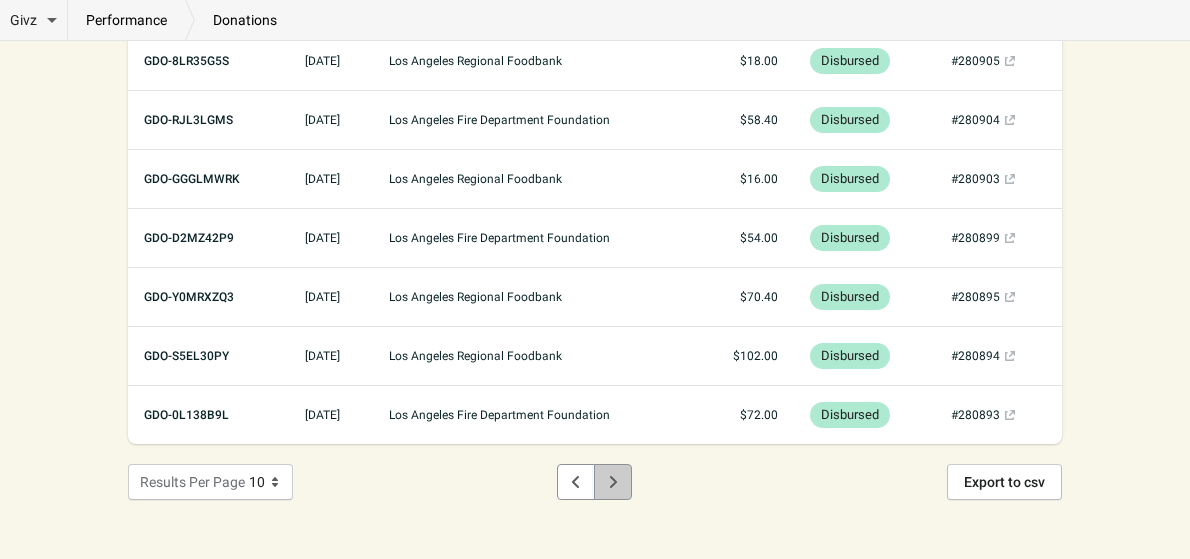 click 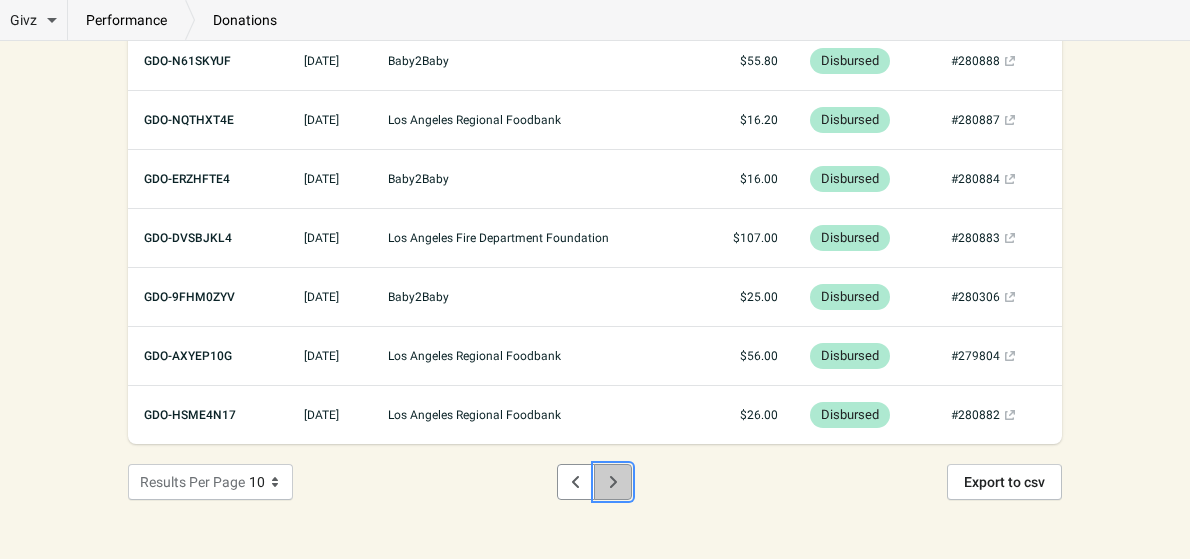 click 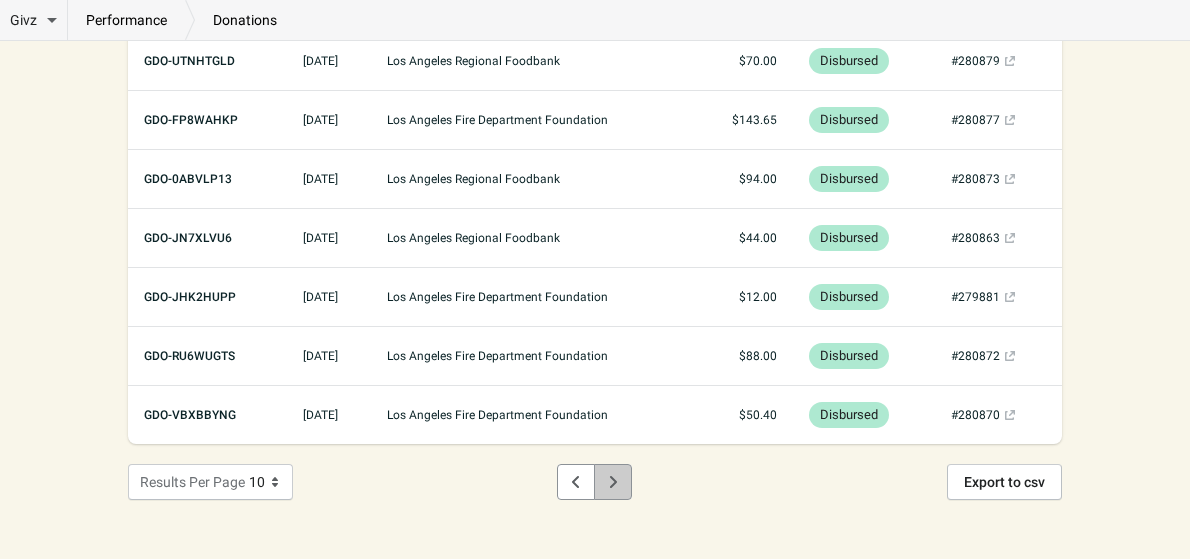 click 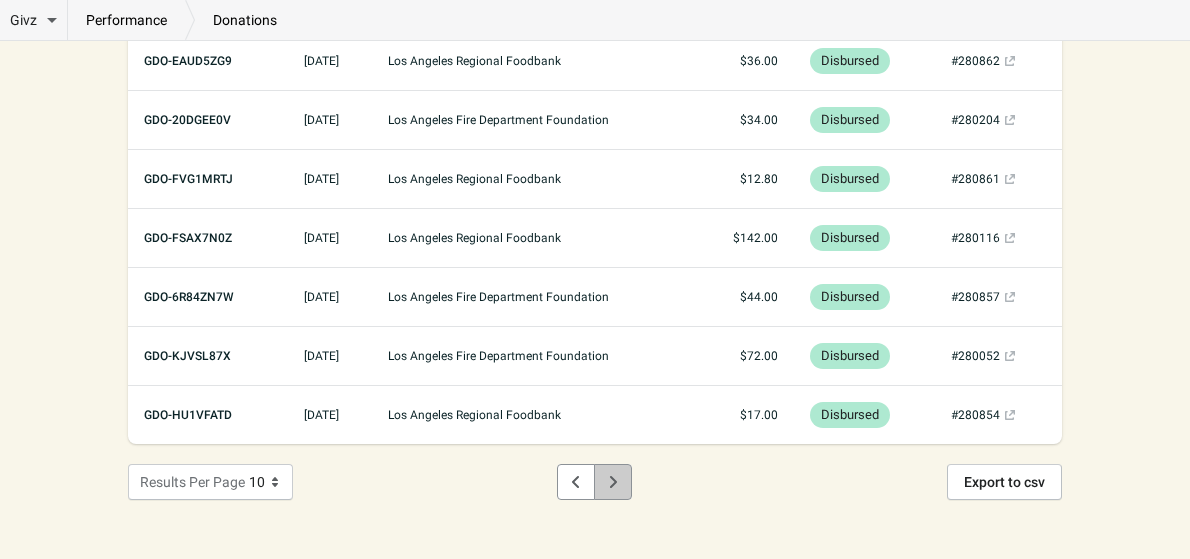 click 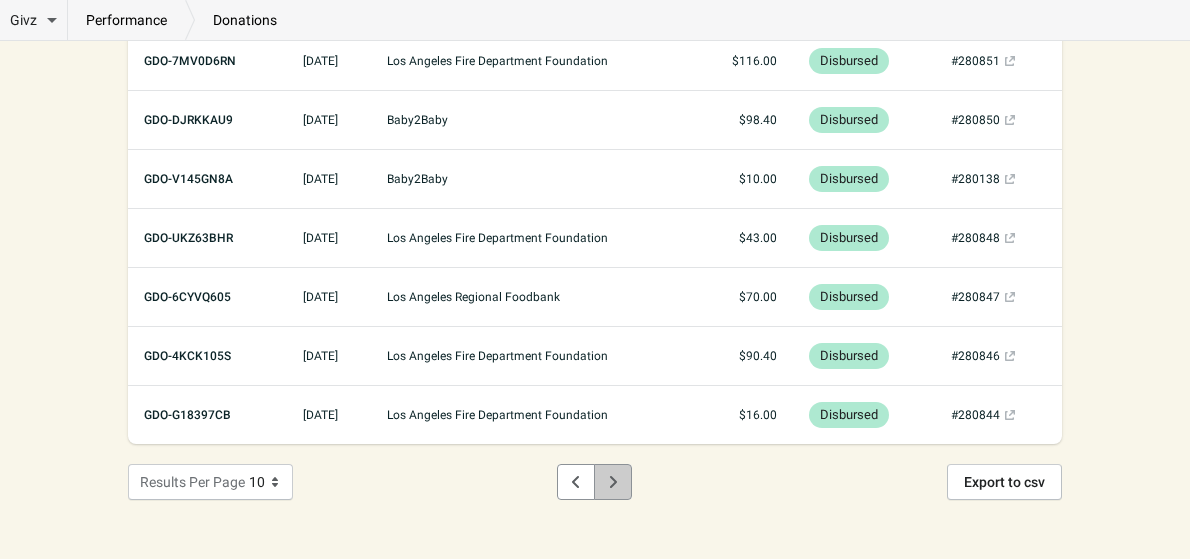 click 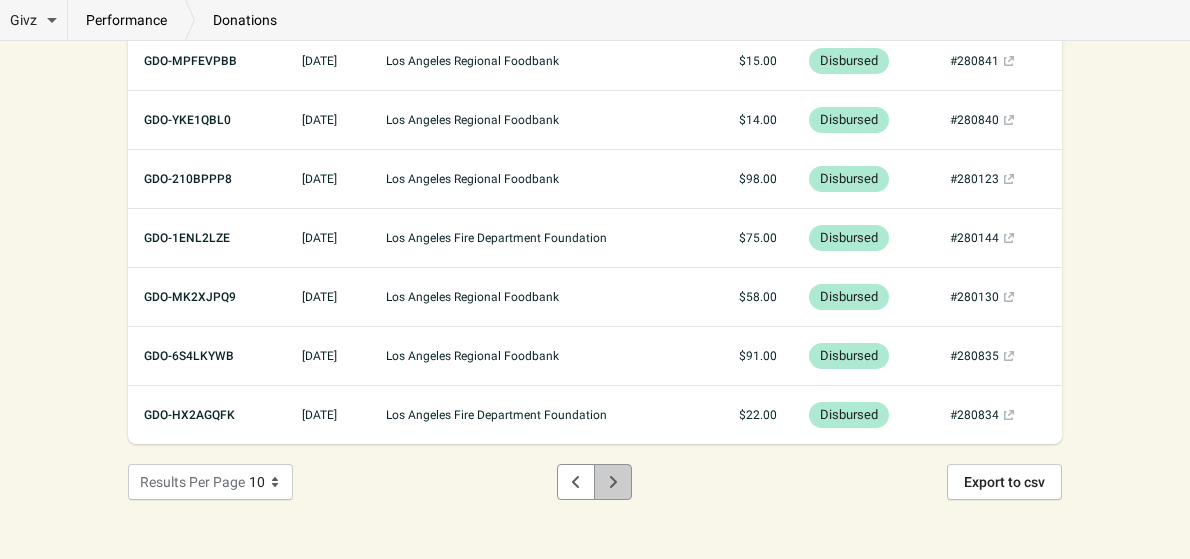 click 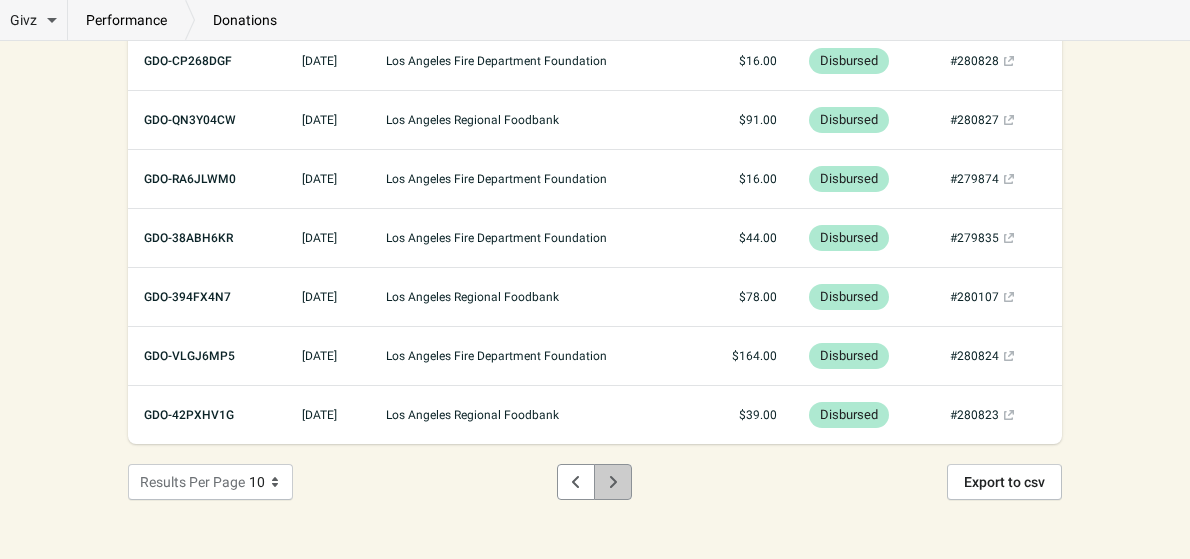 click 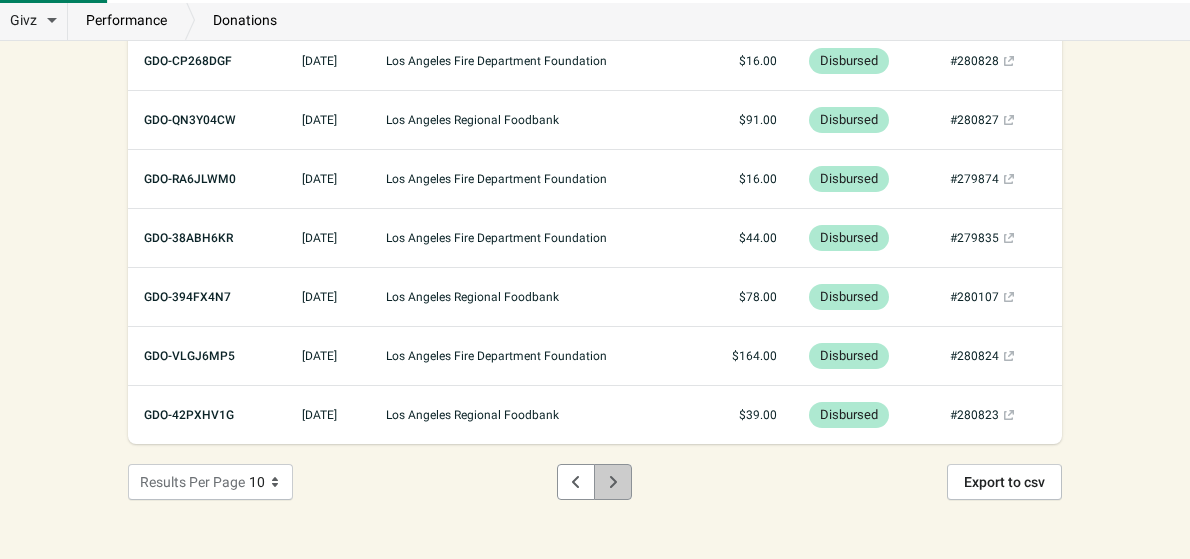 click 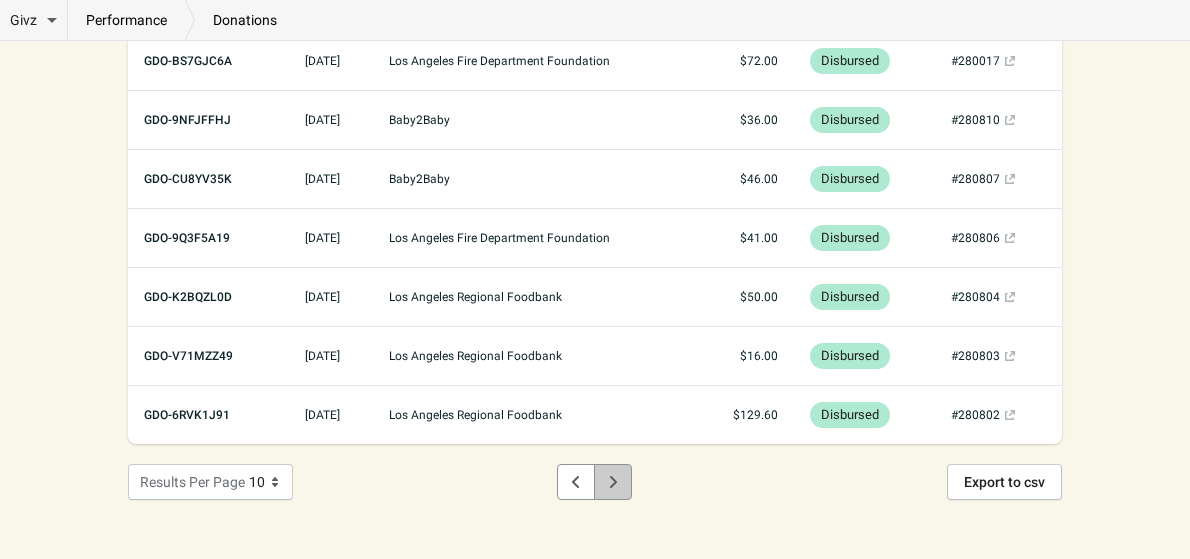 click 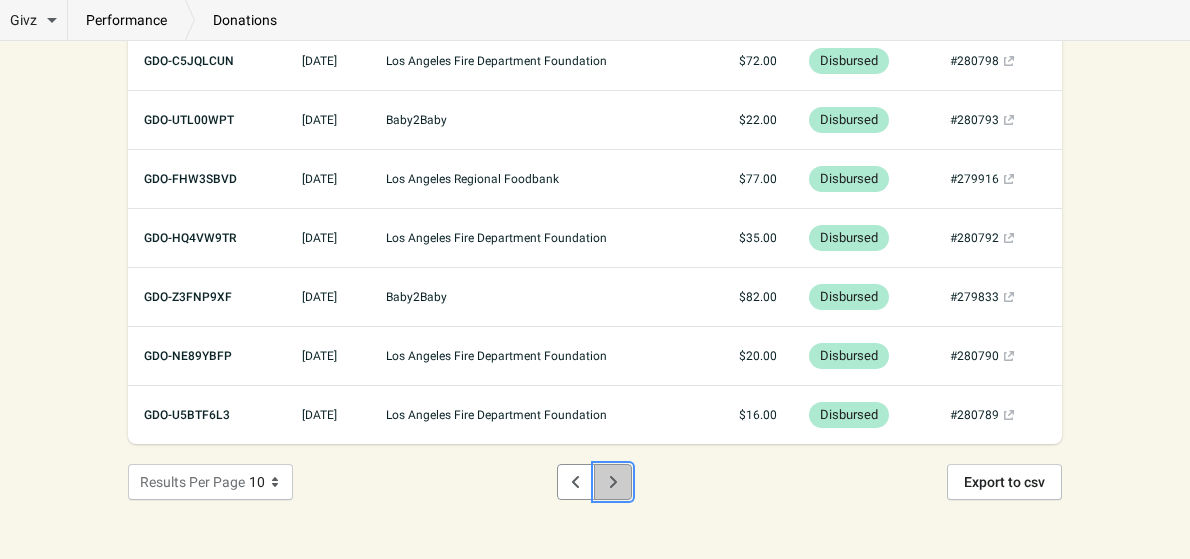 click 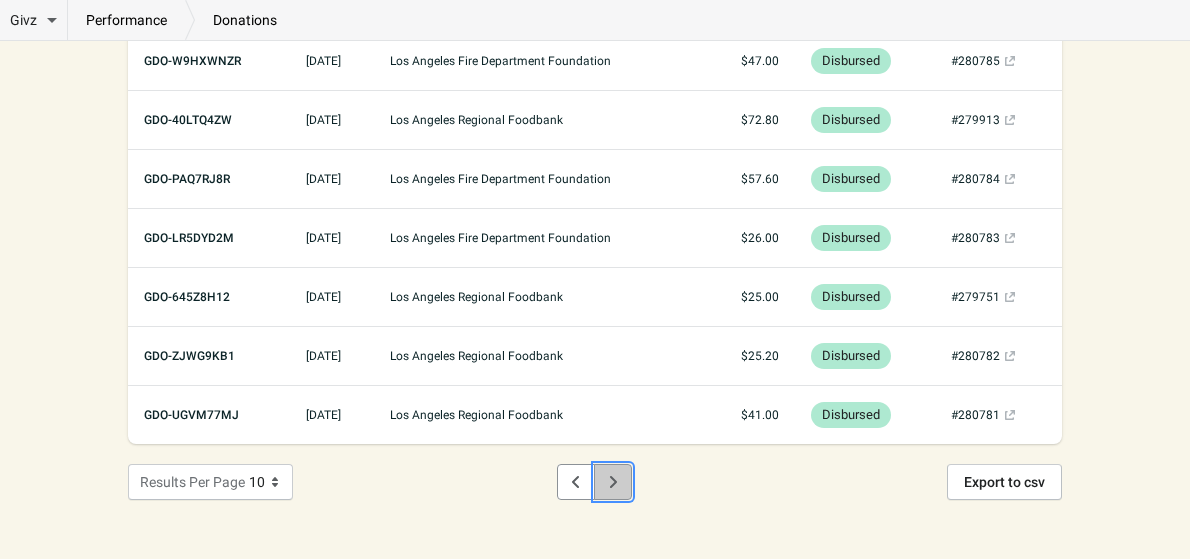 click 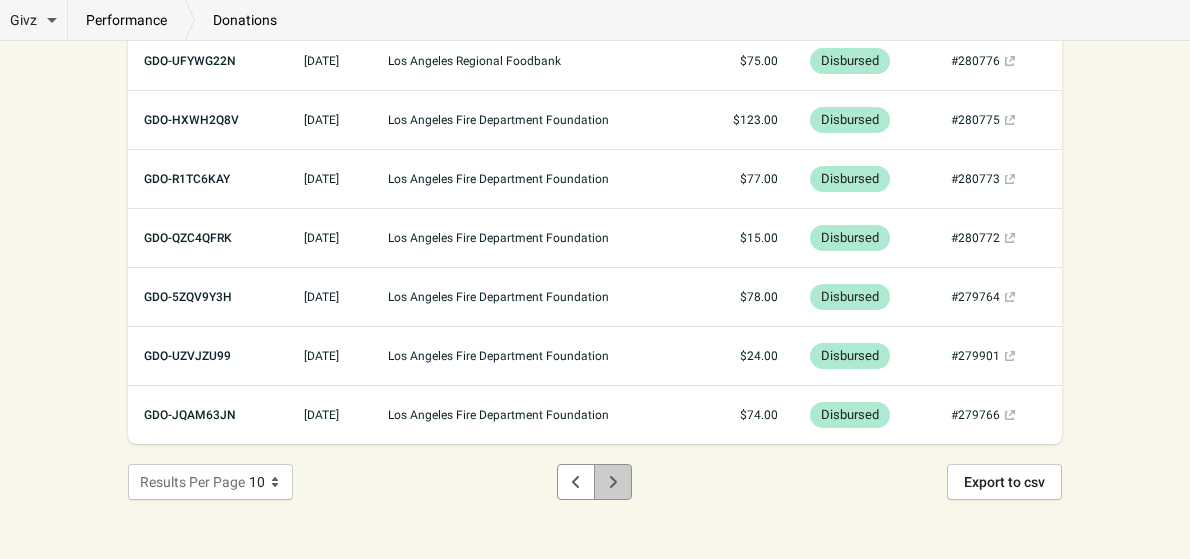 click 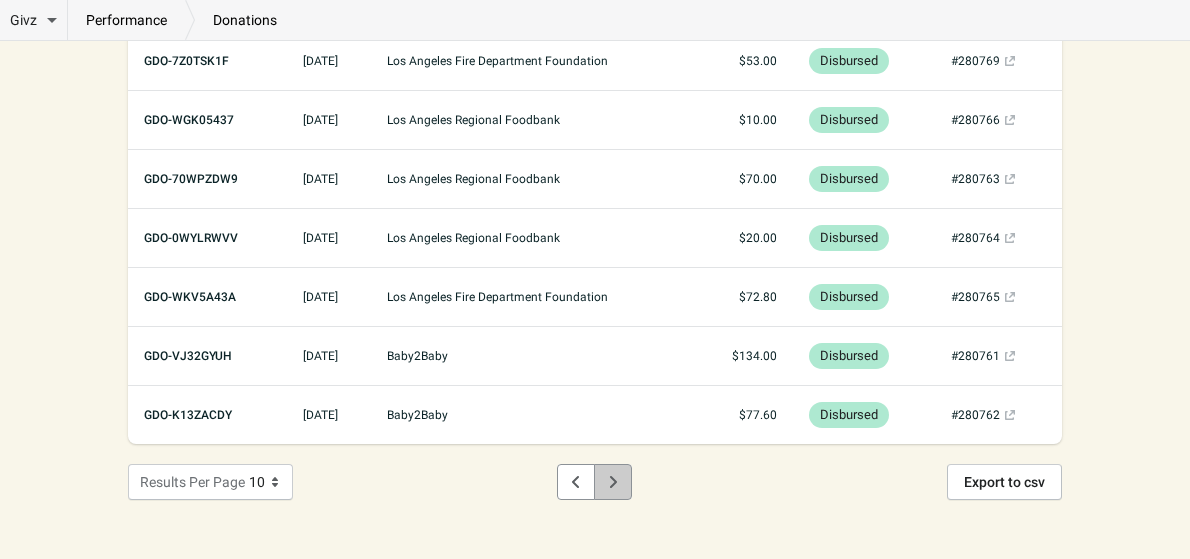 click 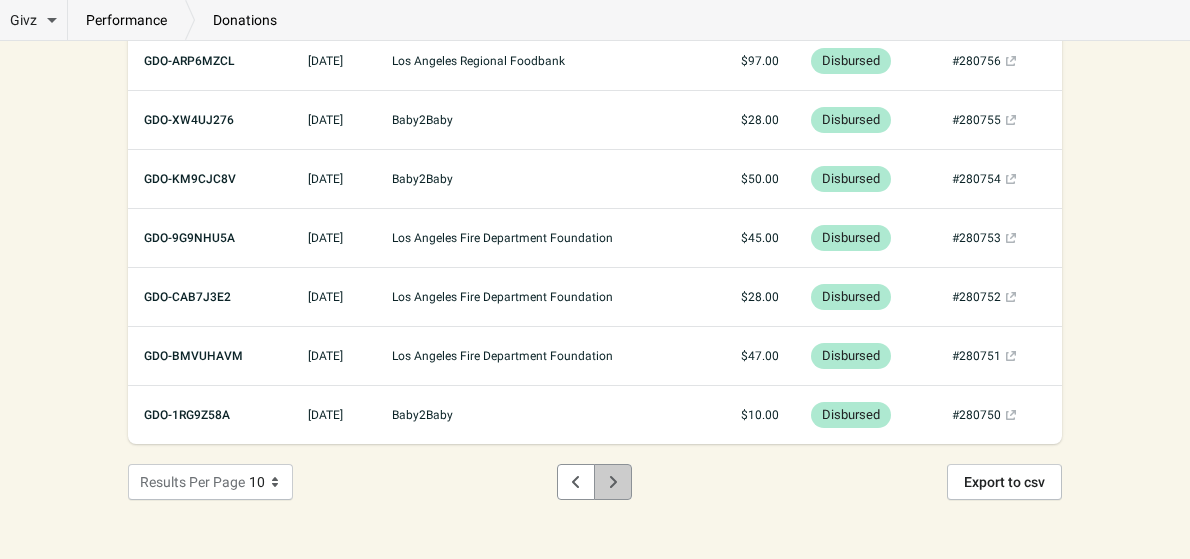 click 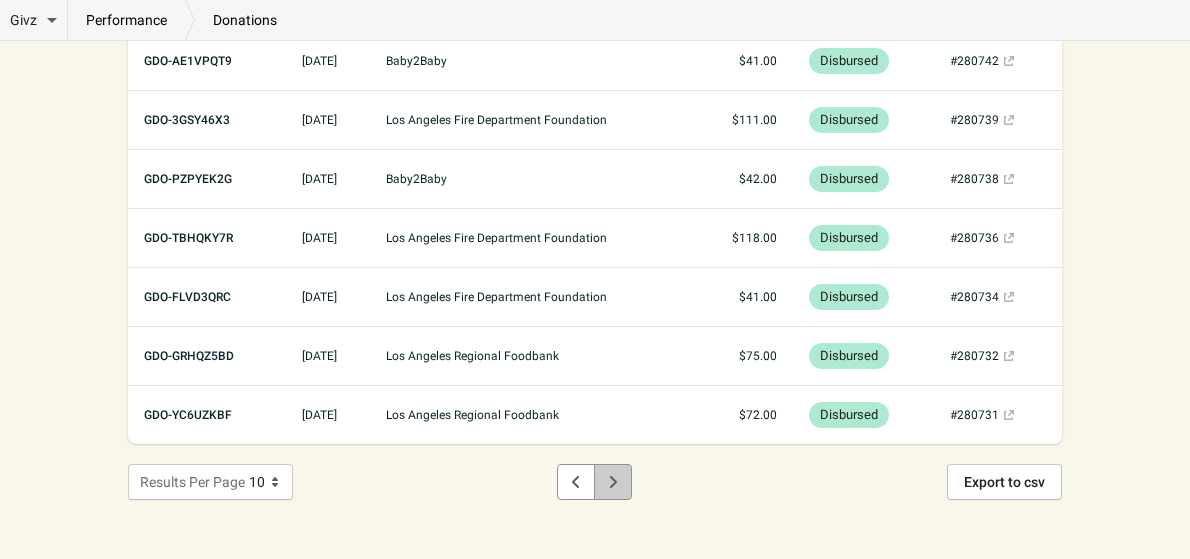 click 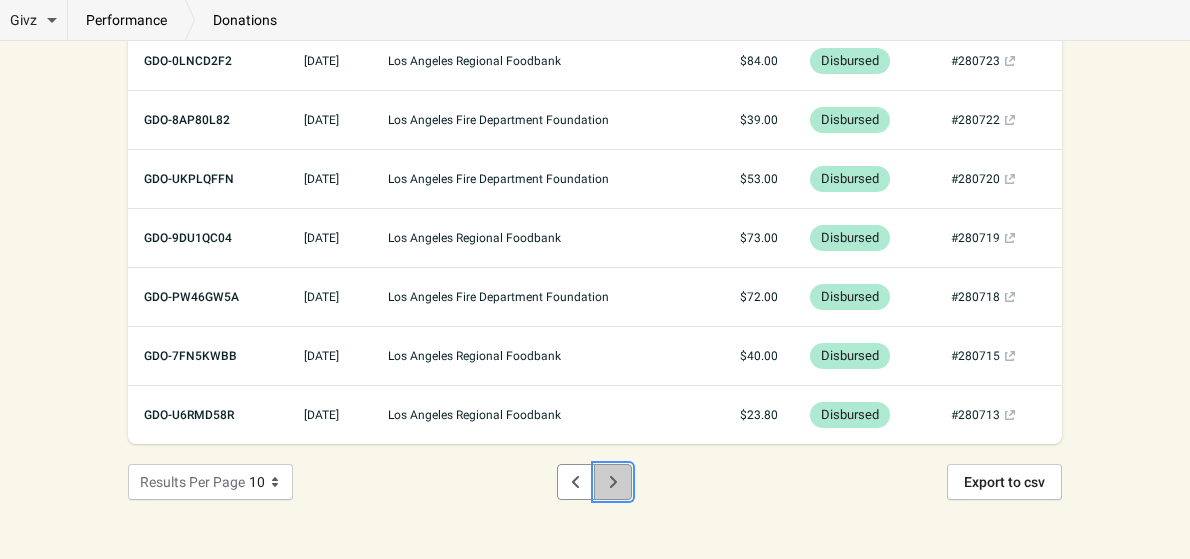 click 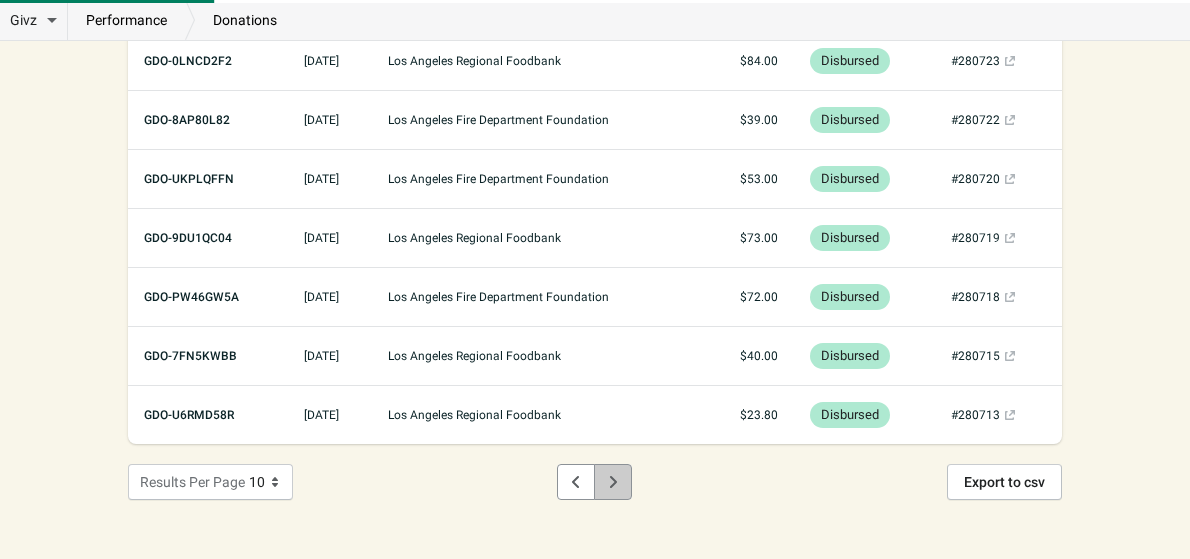 click 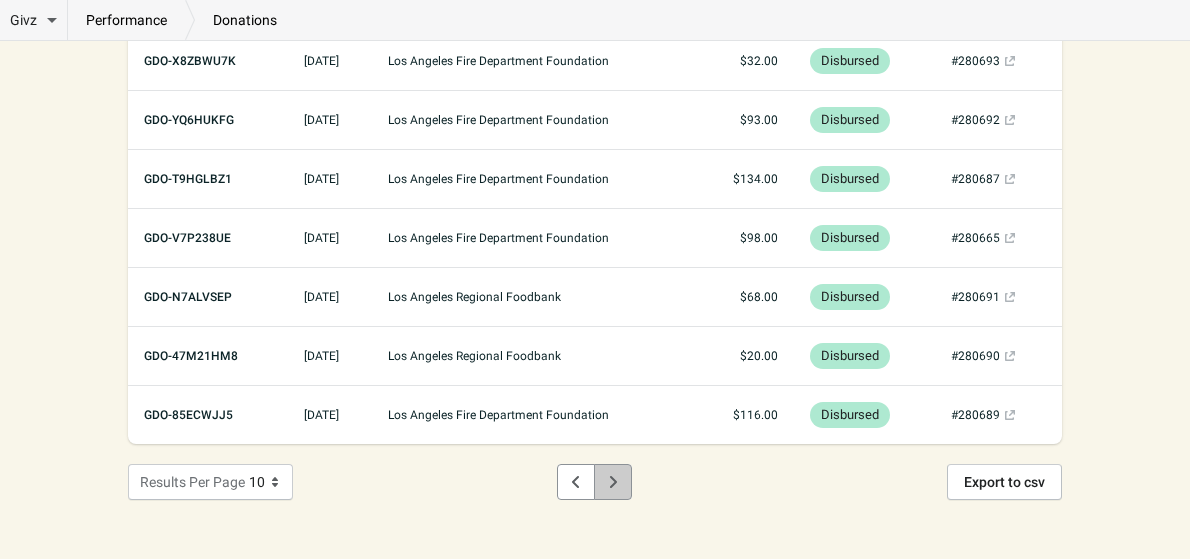 click at bounding box center [613, 482] 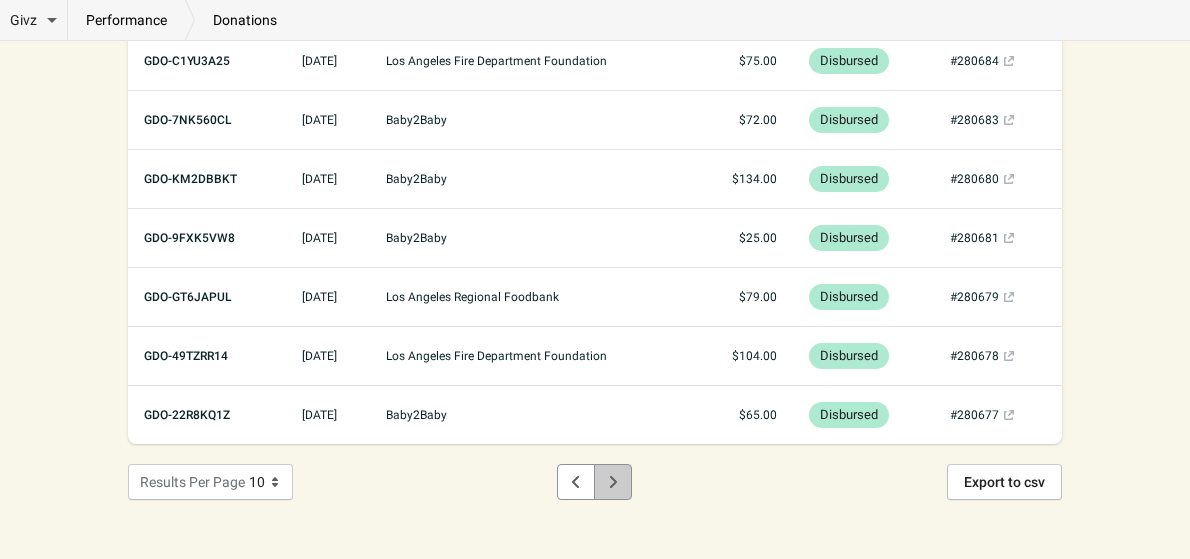 click at bounding box center [613, 482] 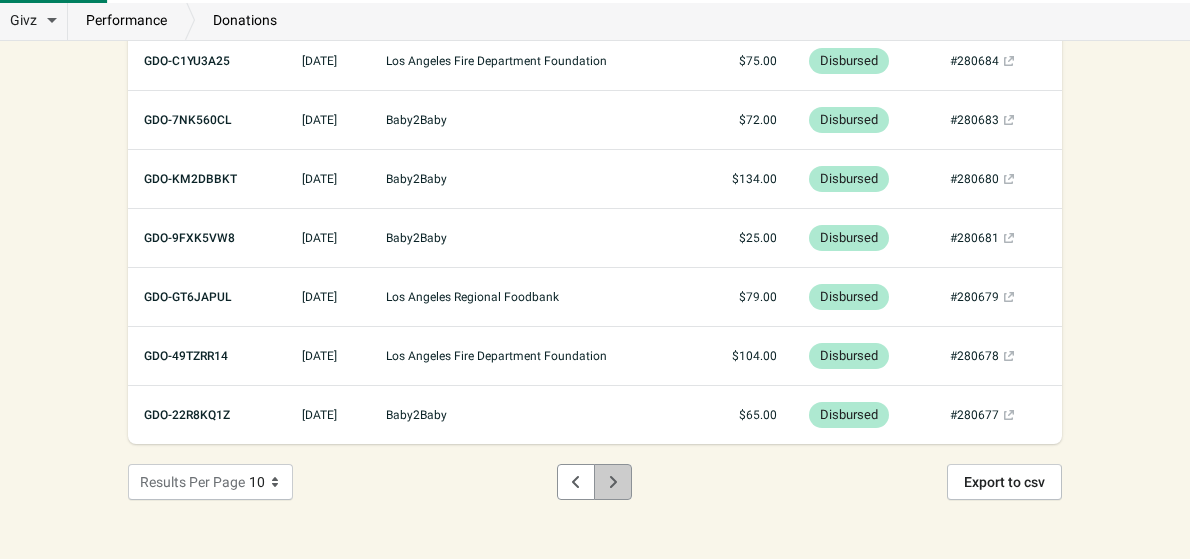 click at bounding box center [613, 482] 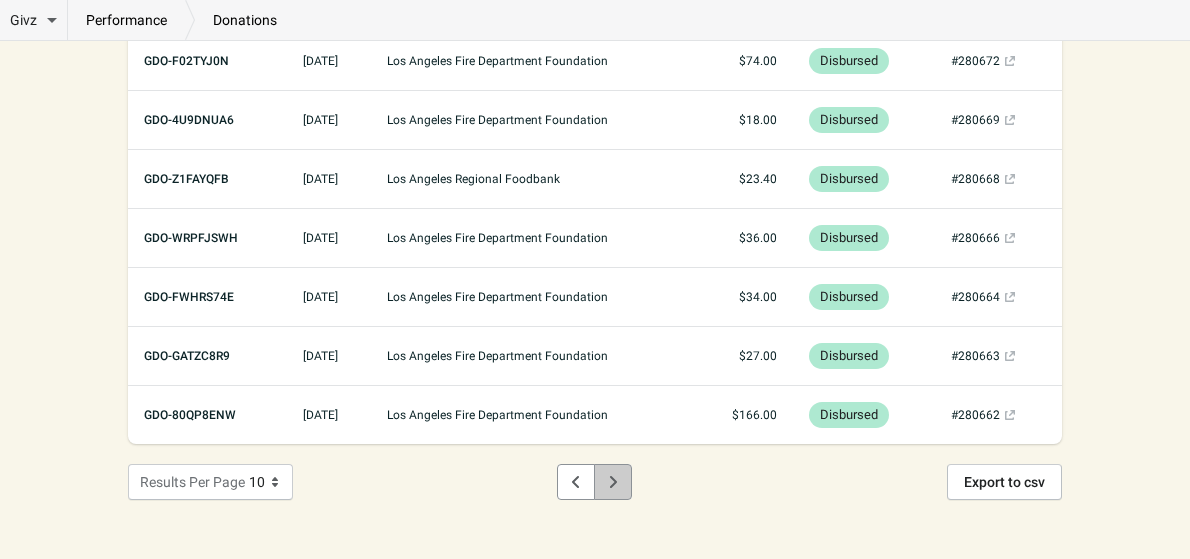 click at bounding box center (613, 482) 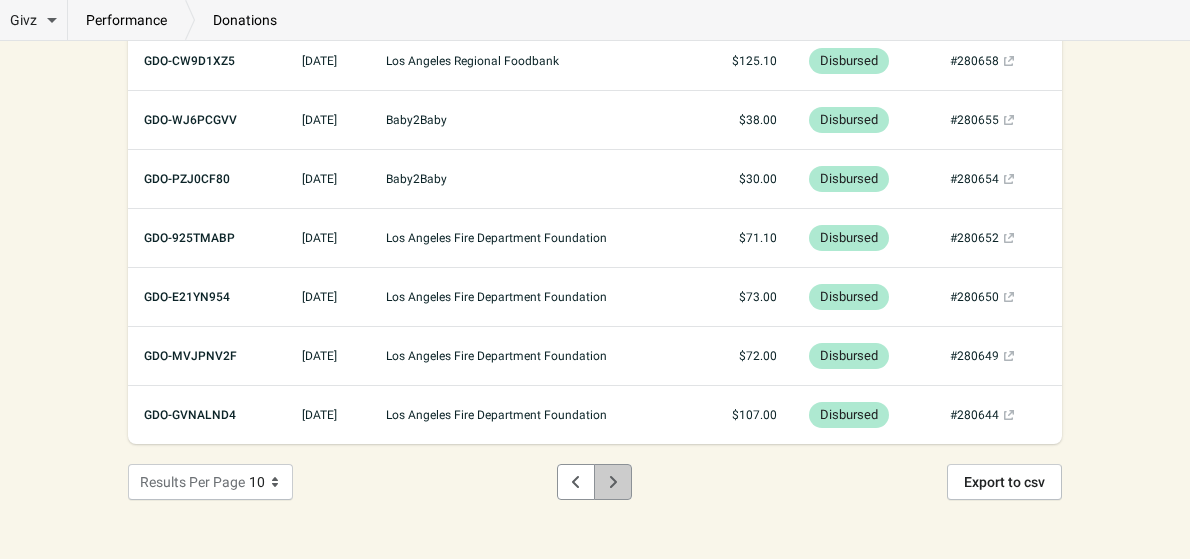 click at bounding box center (613, 482) 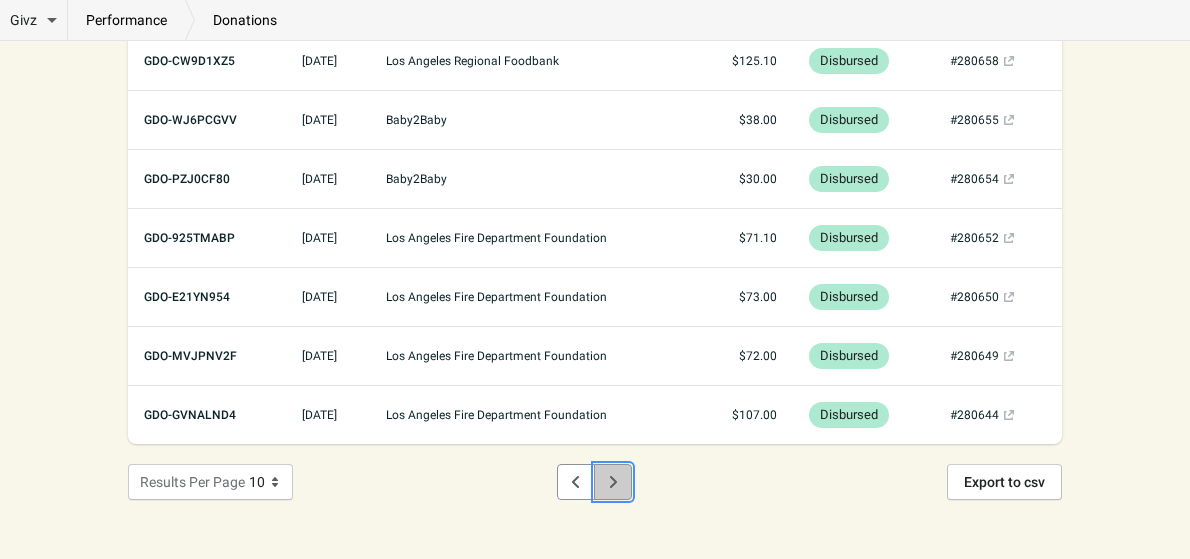click at bounding box center (613, 482) 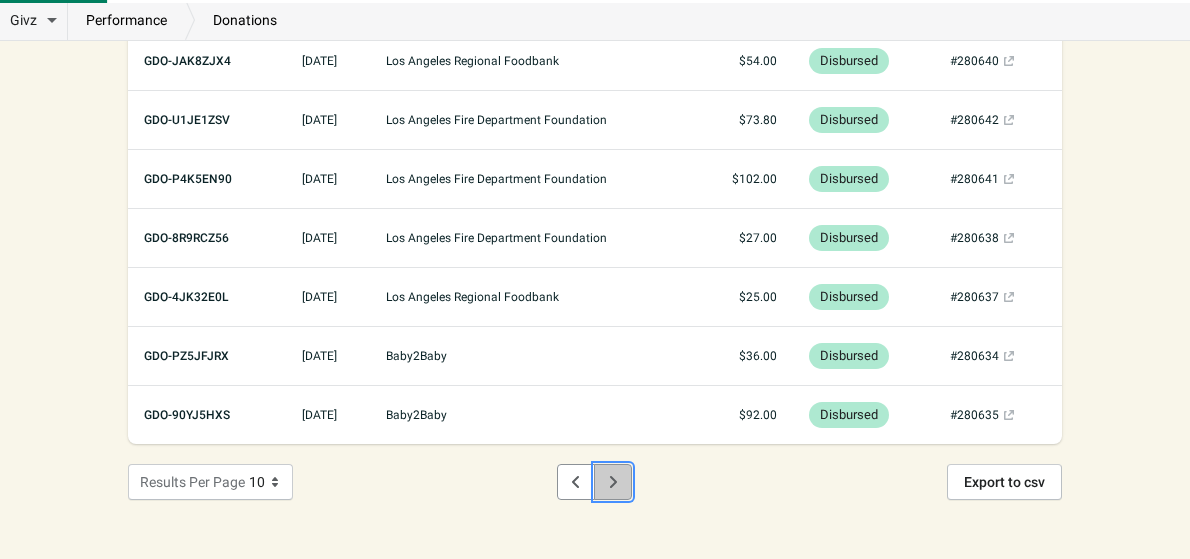 click at bounding box center [613, 482] 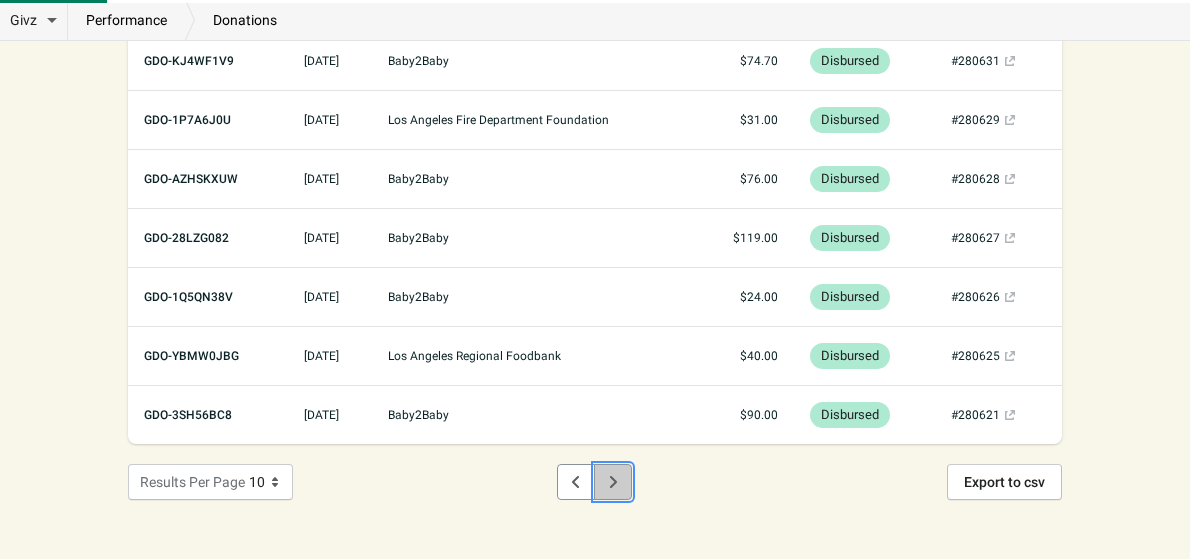 click at bounding box center (613, 482) 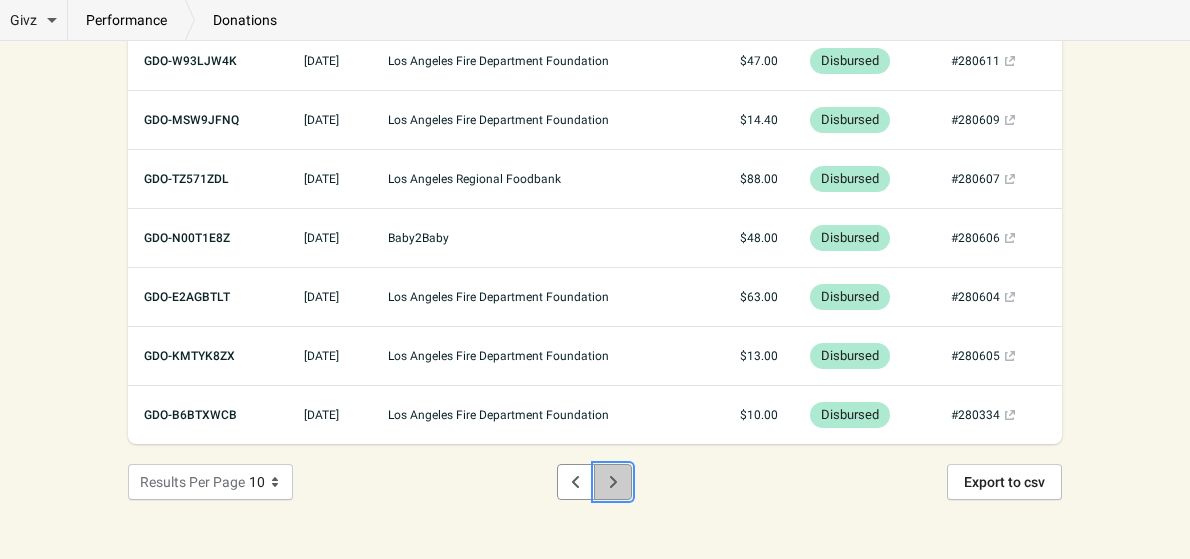 click at bounding box center [613, 482] 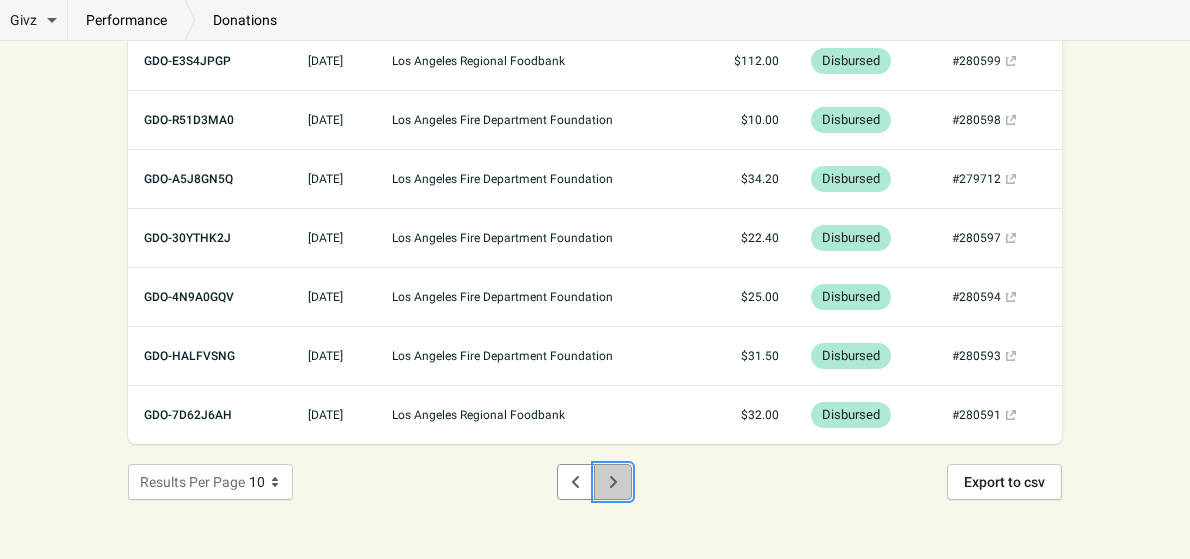 click at bounding box center [613, 482] 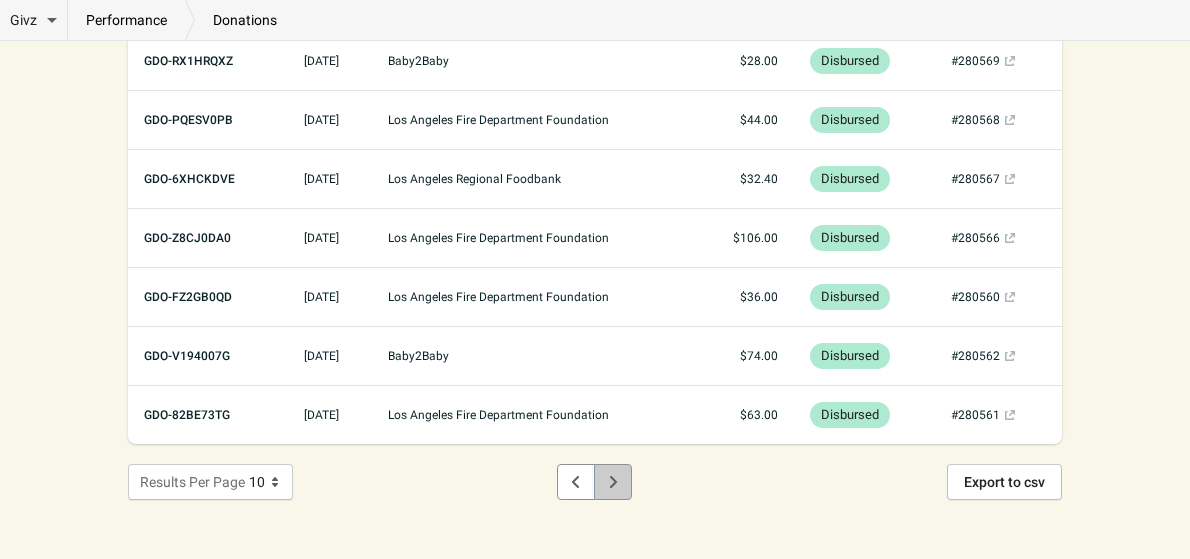 click at bounding box center (613, 482) 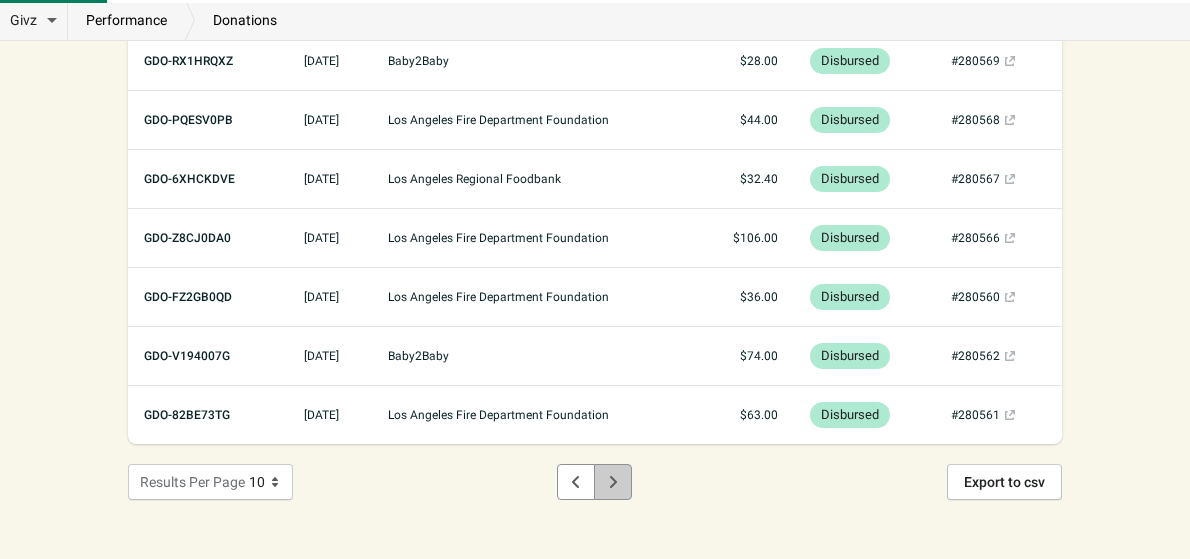 click at bounding box center (613, 482) 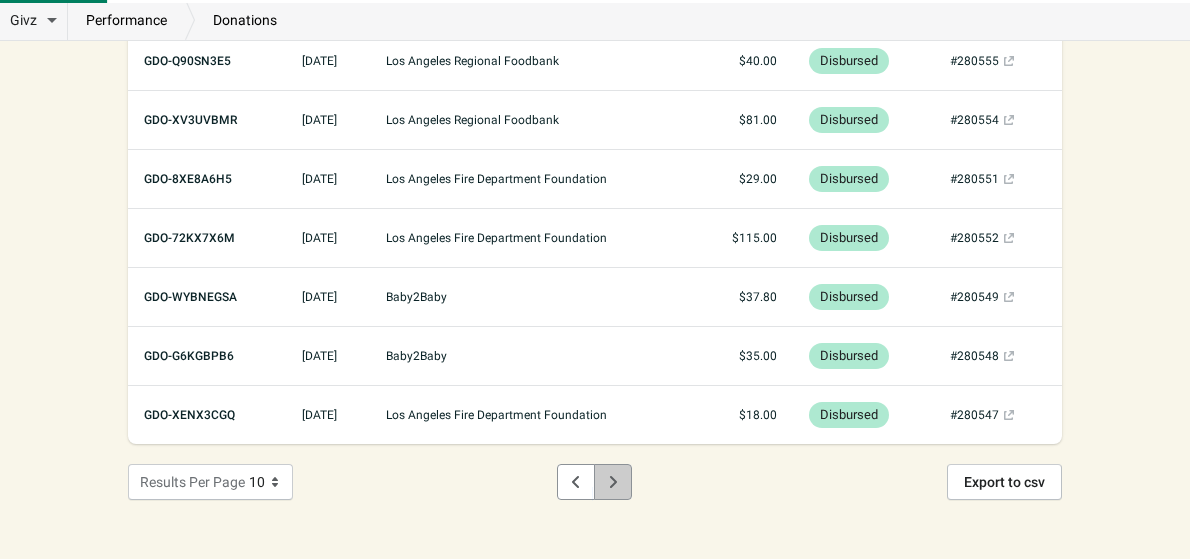 click at bounding box center (613, 482) 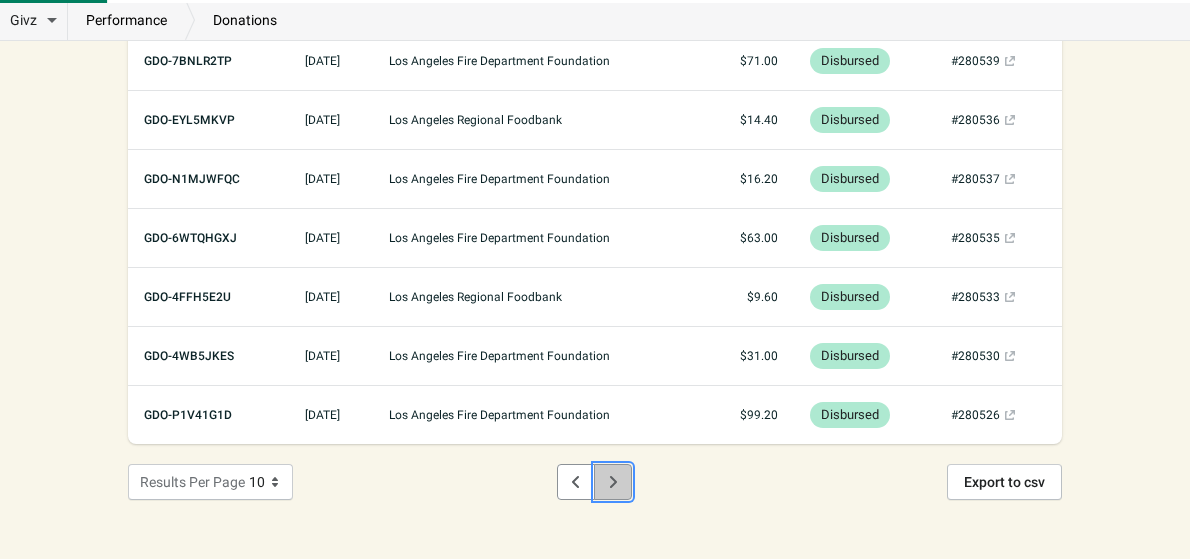click at bounding box center (613, 482) 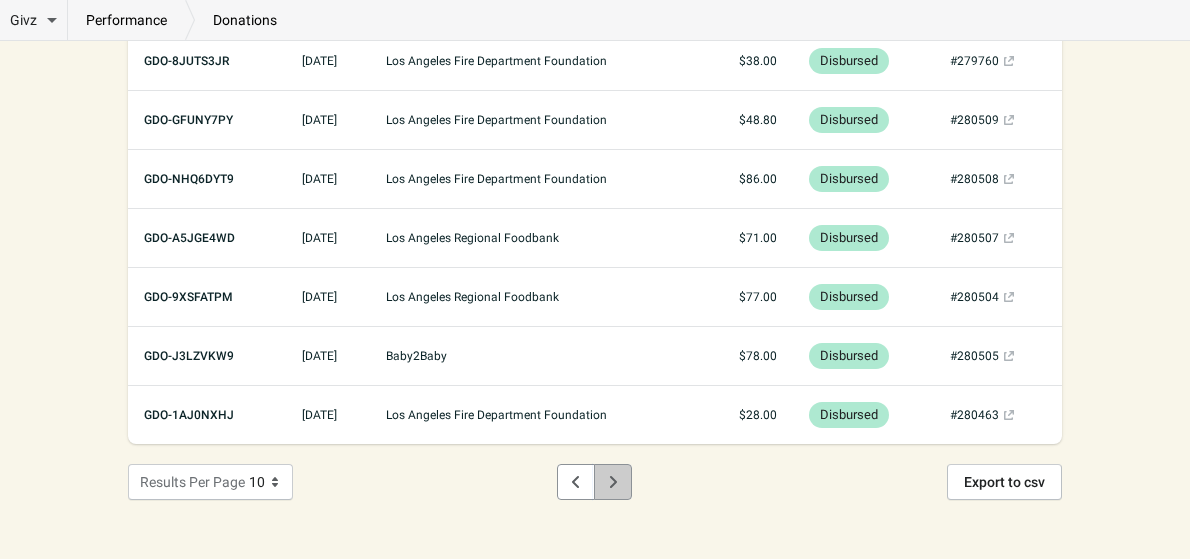 click at bounding box center [613, 482] 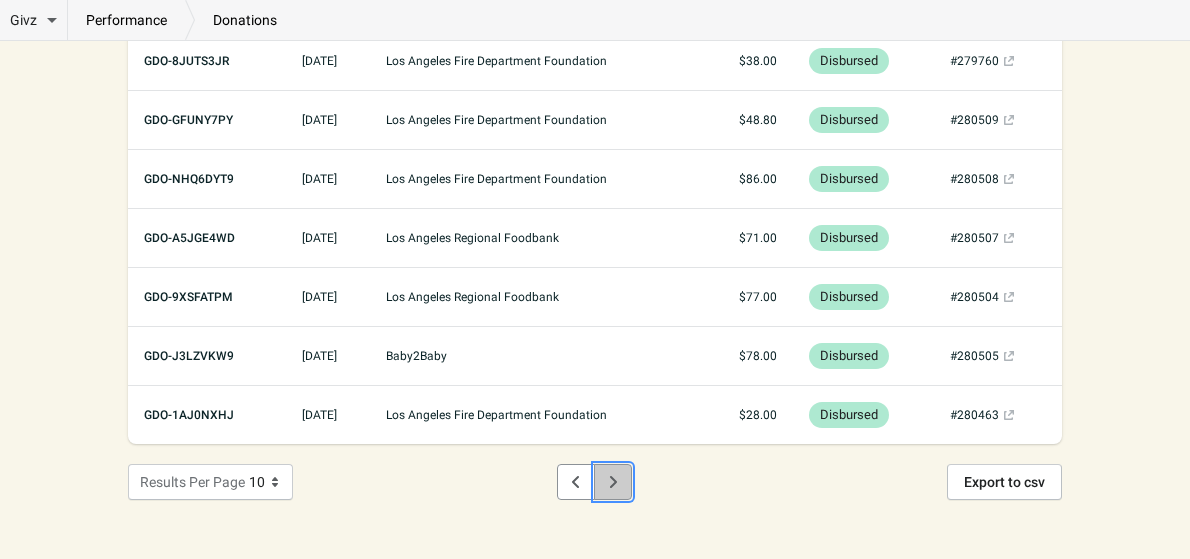 click at bounding box center [613, 482] 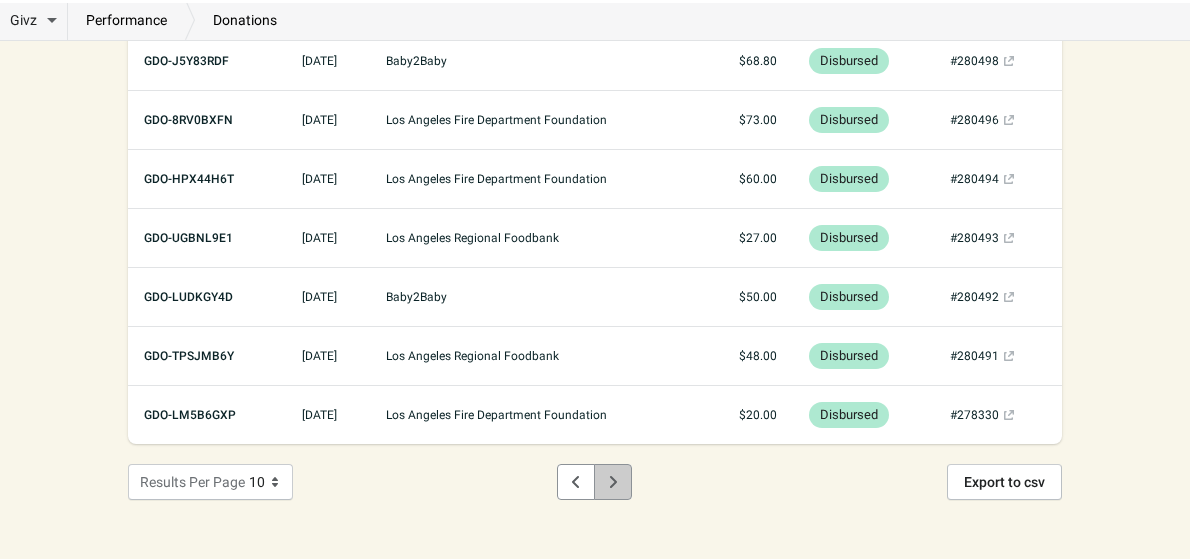 click at bounding box center (613, 482) 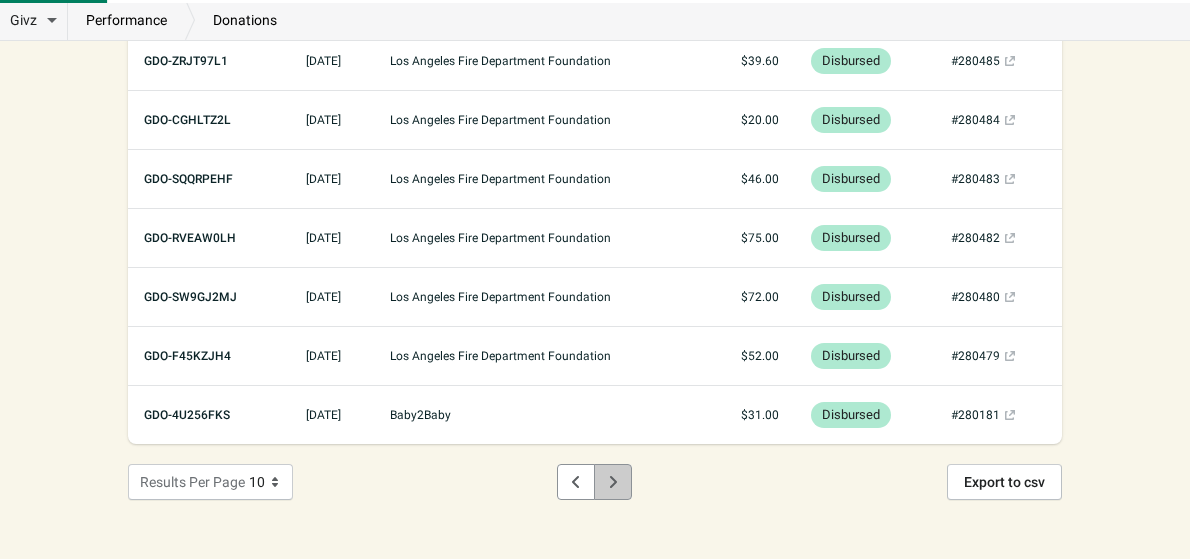 click at bounding box center (613, 482) 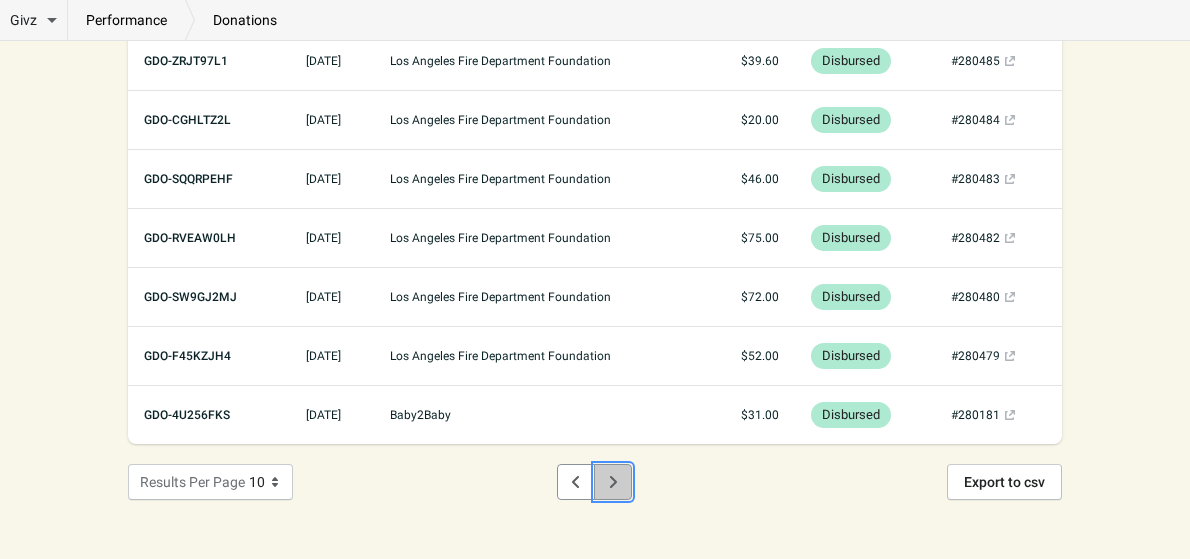 click at bounding box center (613, 482) 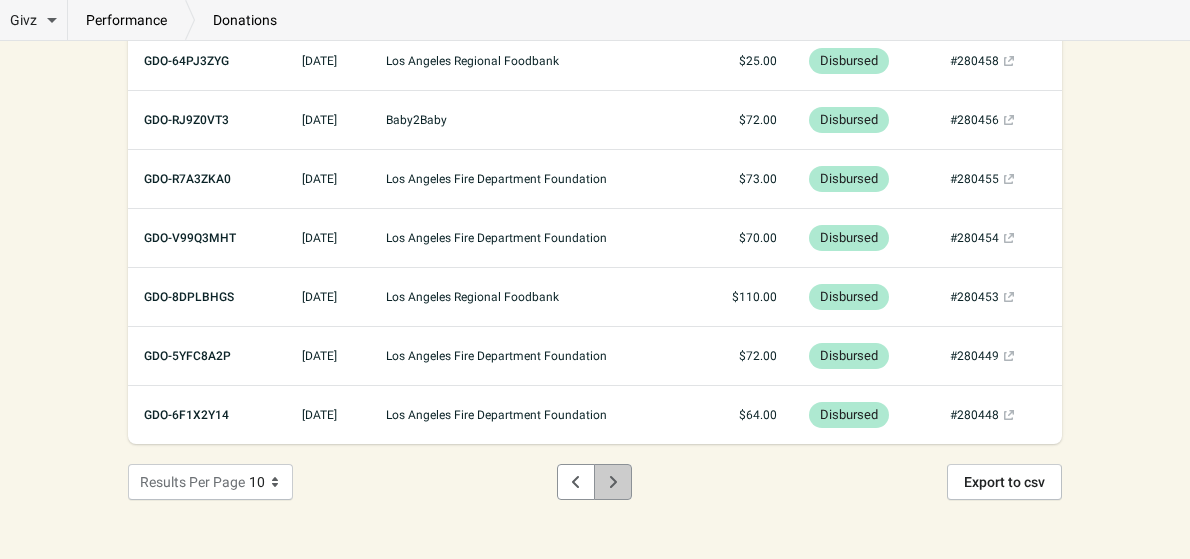 click at bounding box center [613, 482] 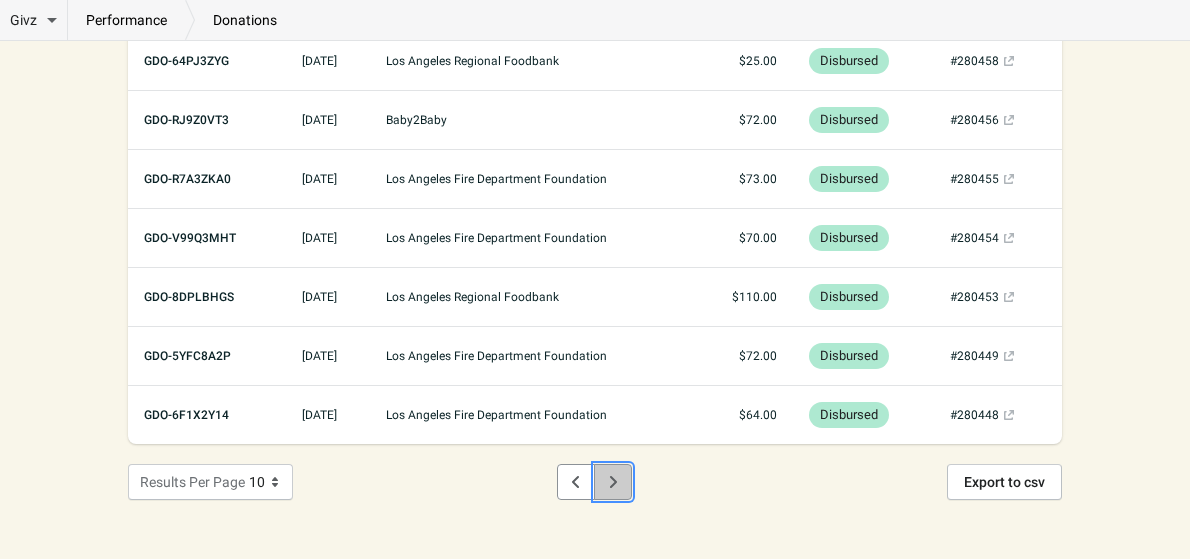click at bounding box center (613, 482) 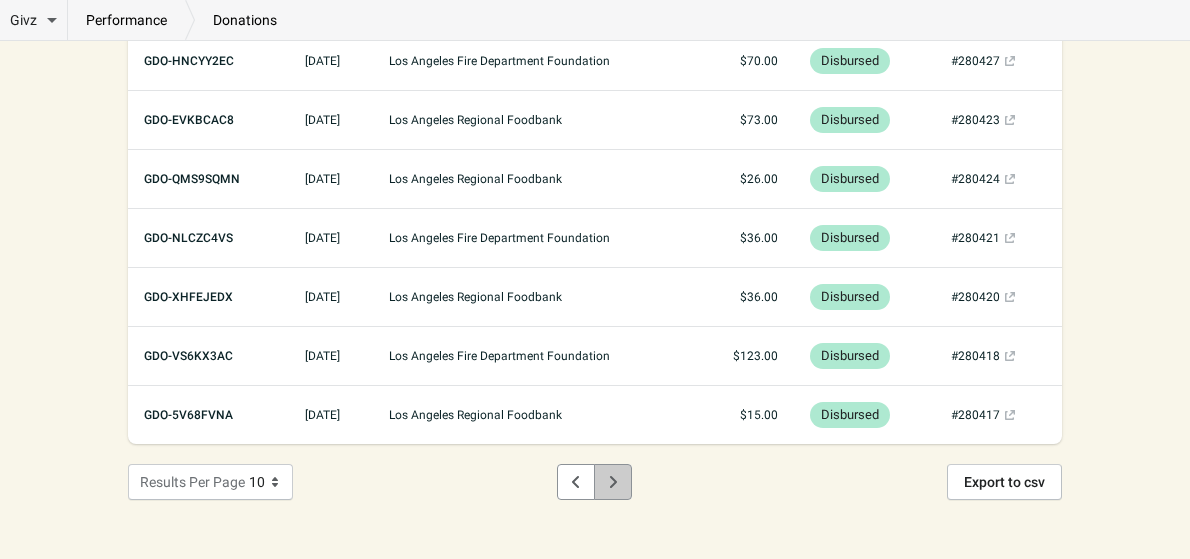 click at bounding box center (613, 482) 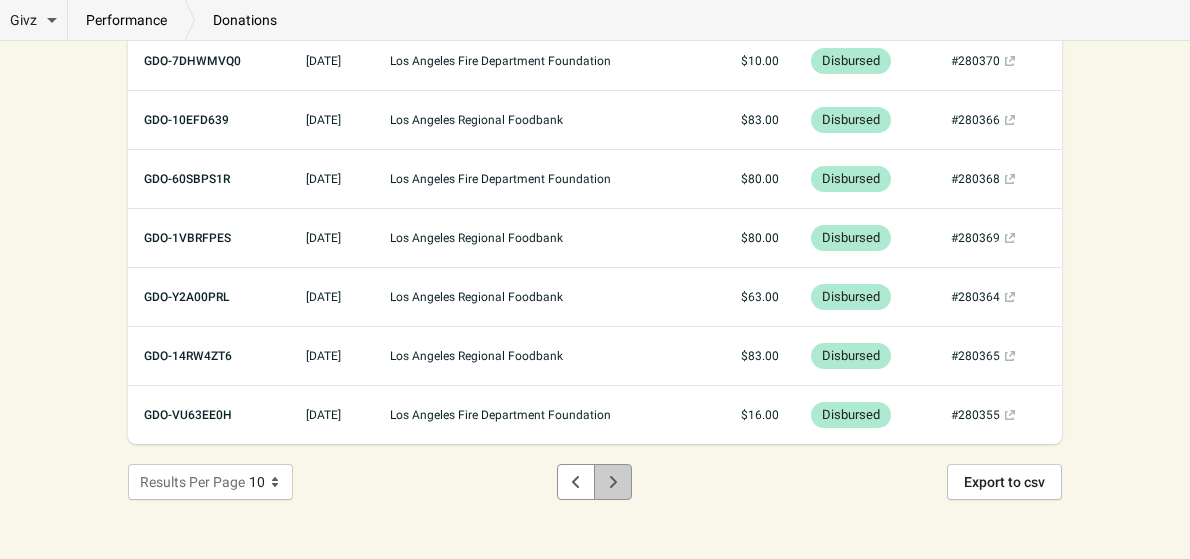 click at bounding box center [613, 482] 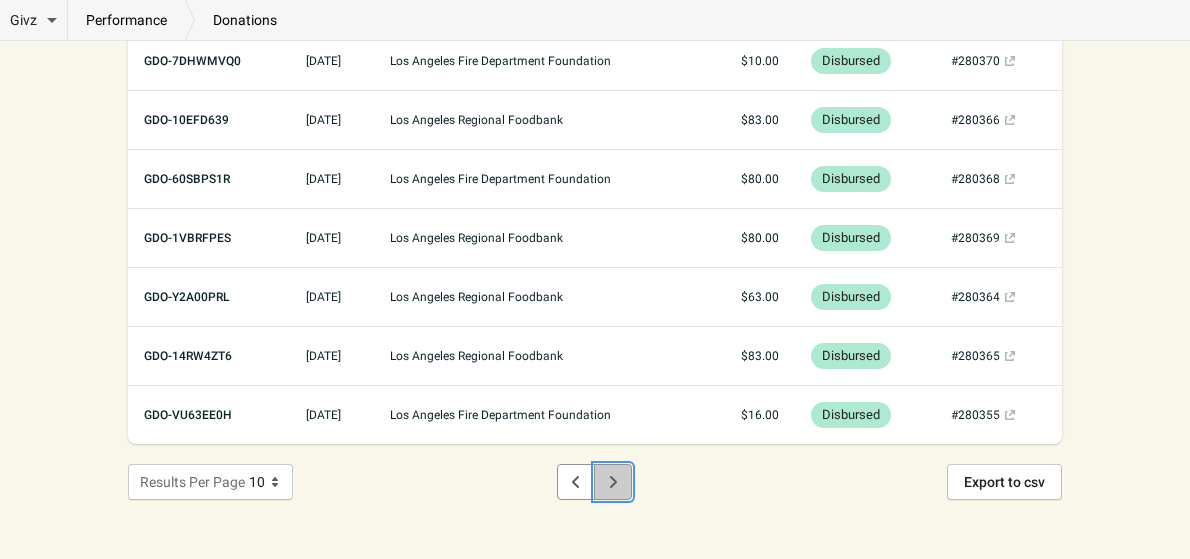 click at bounding box center (613, 482) 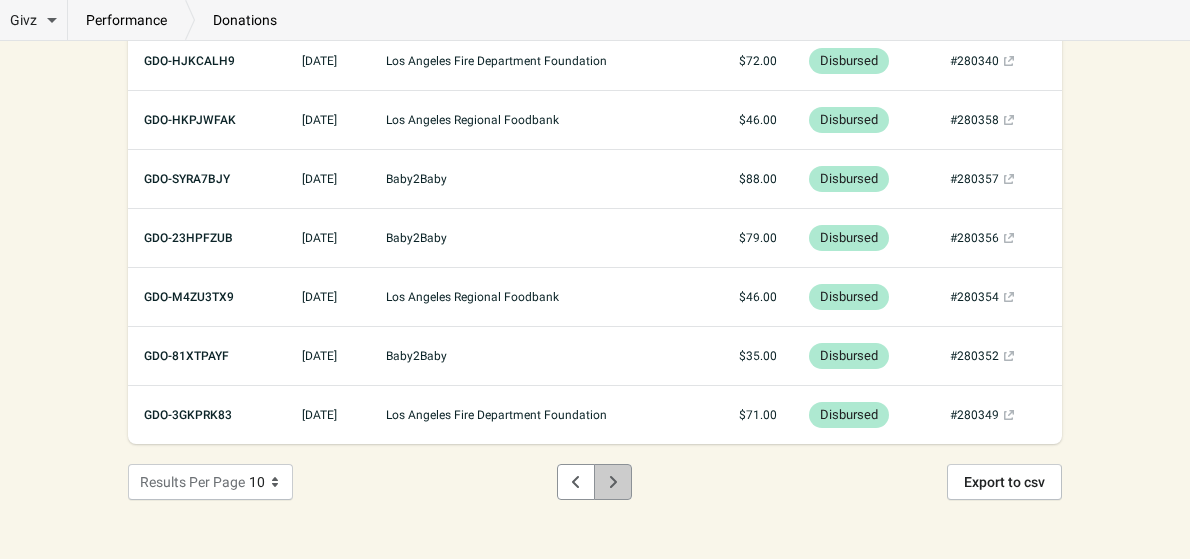 click at bounding box center [613, 482] 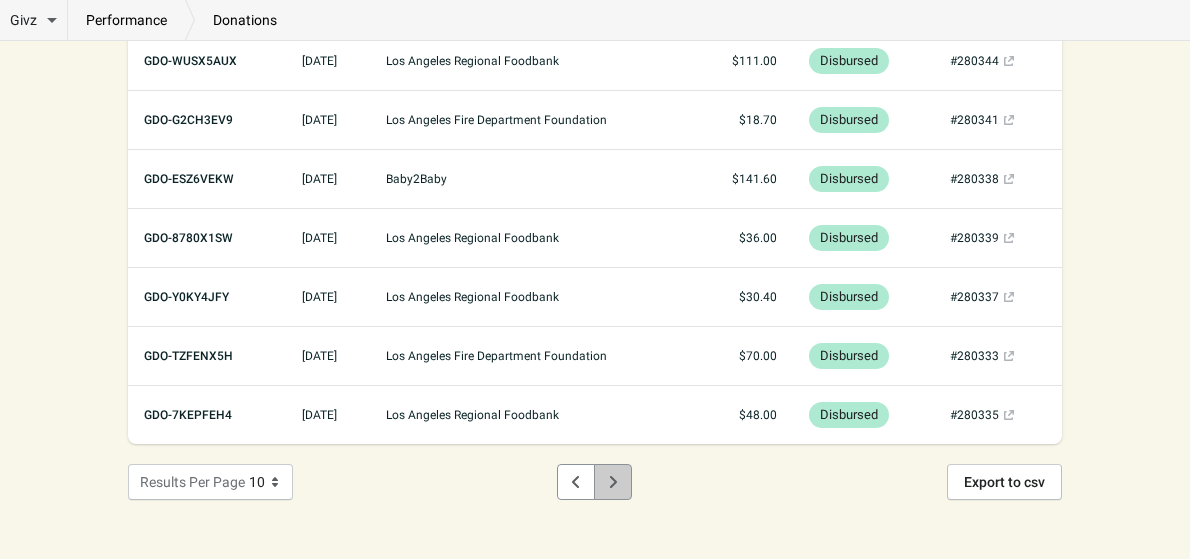 click at bounding box center [613, 482] 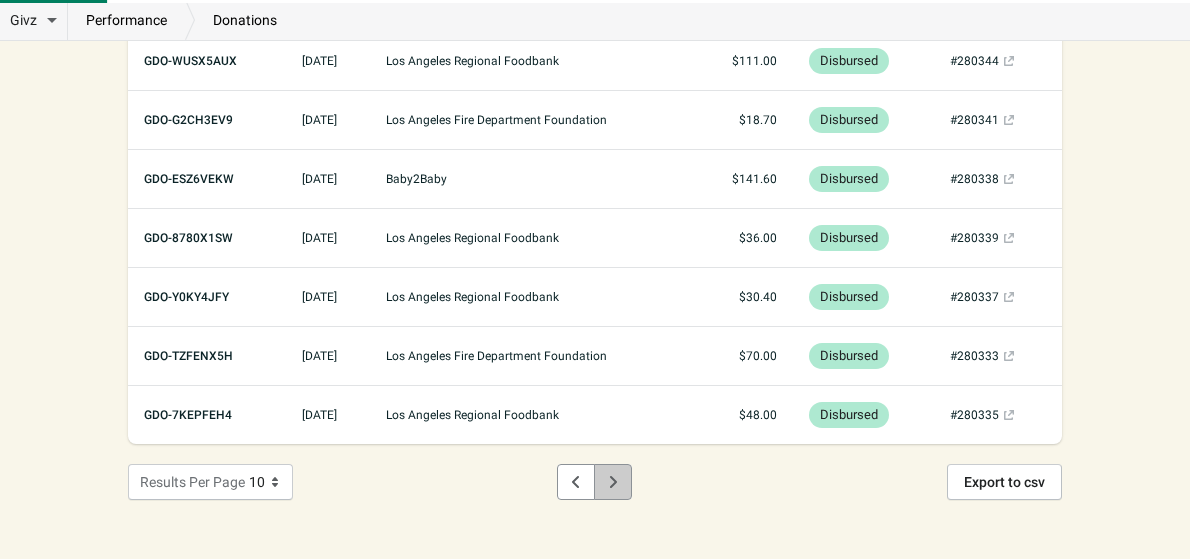 click at bounding box center [613, 482] 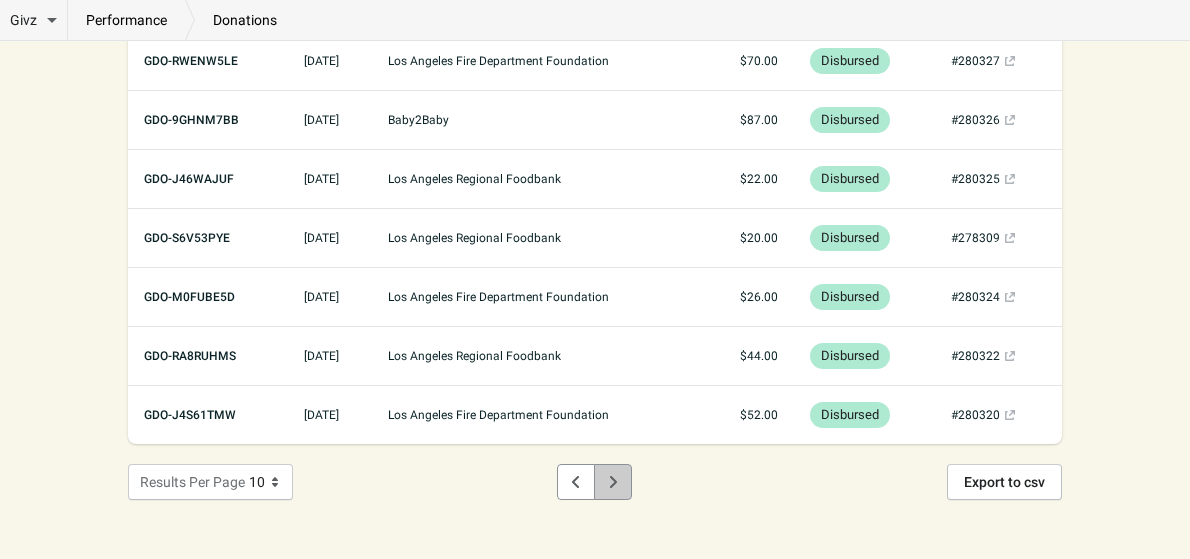 click at bounding box center [613, 482] 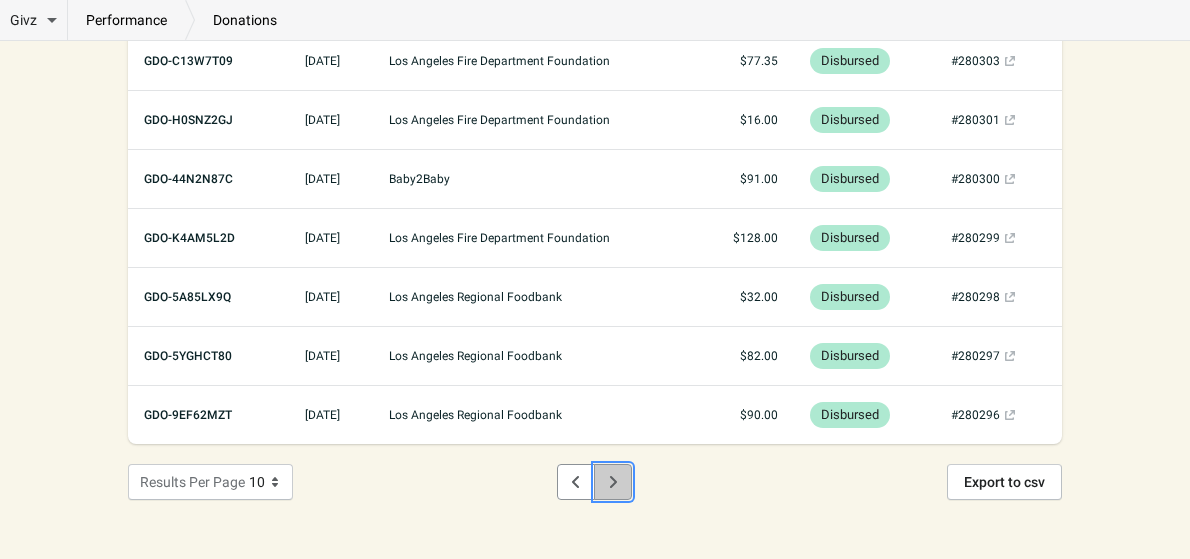 click at bounding box center (613, 482) 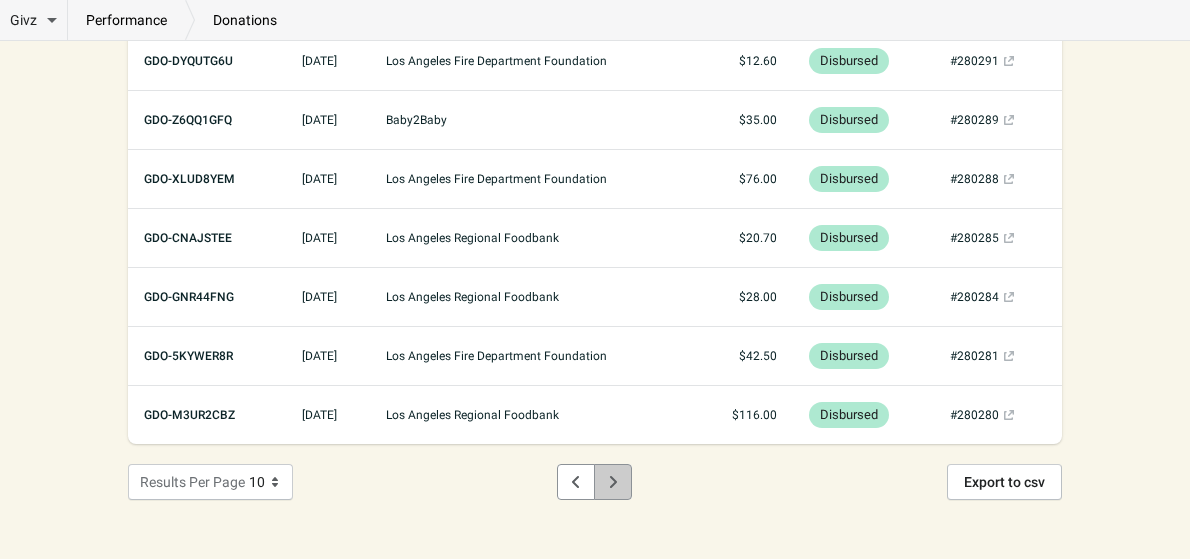click at bounding box center (613, 482) 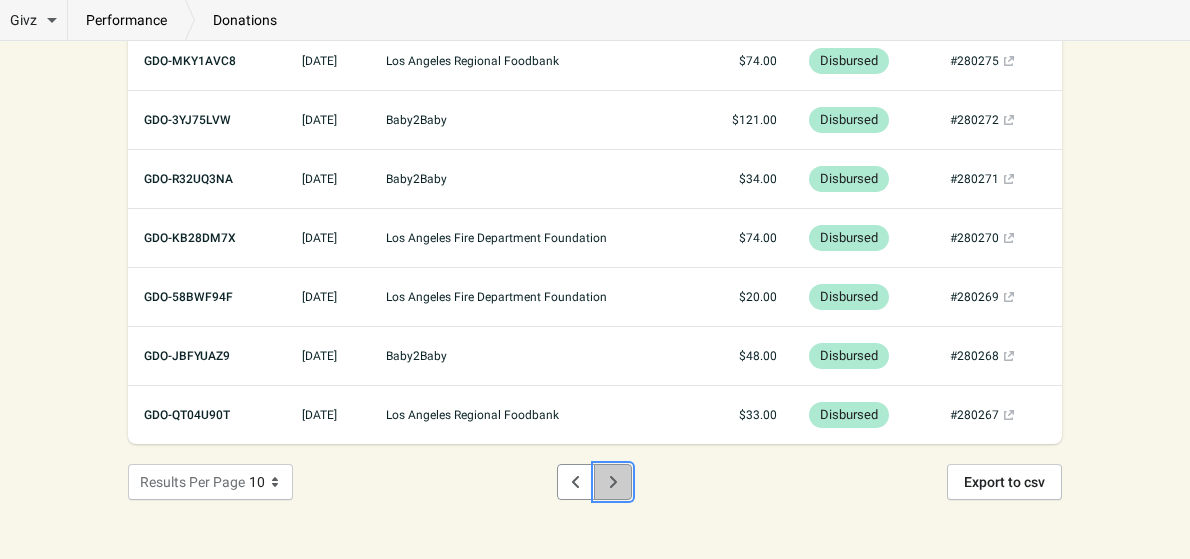 click at bounding box center (613, 482) 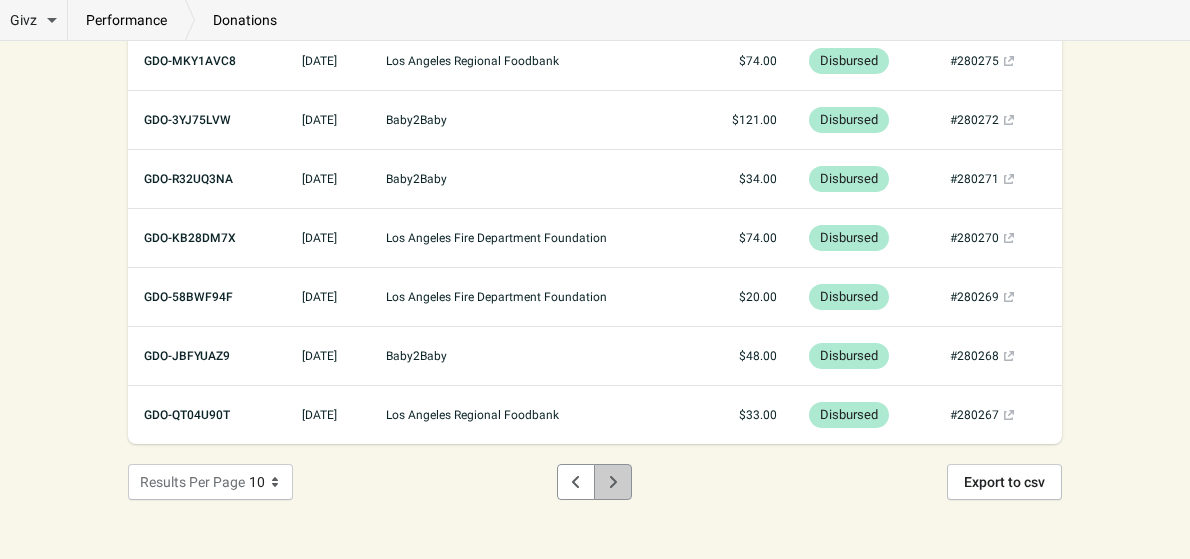 click at bounding box center [613, 482] 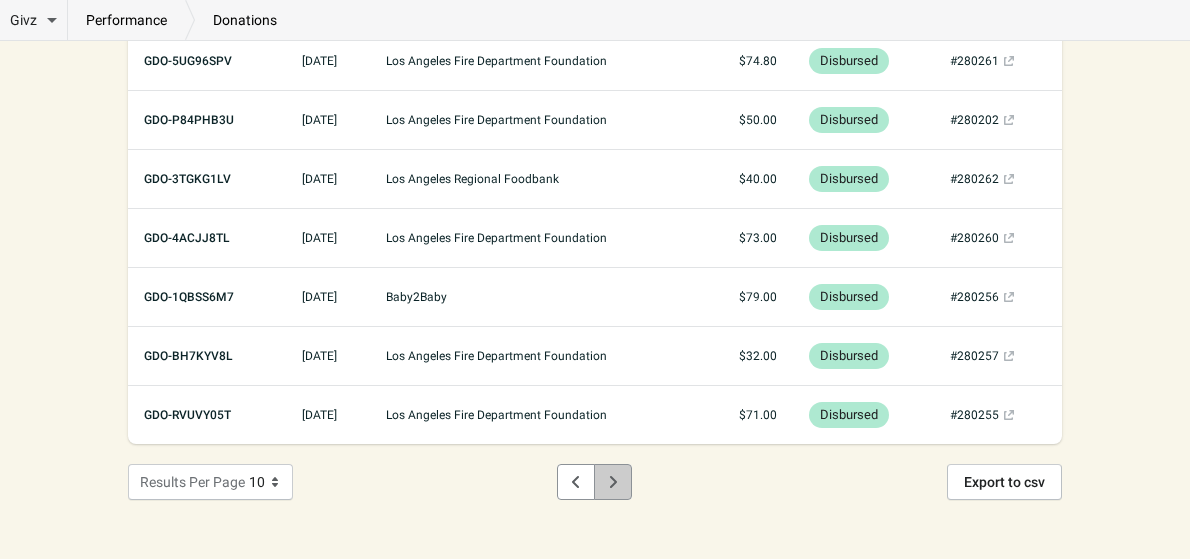 click at bounding box center (613, 482) 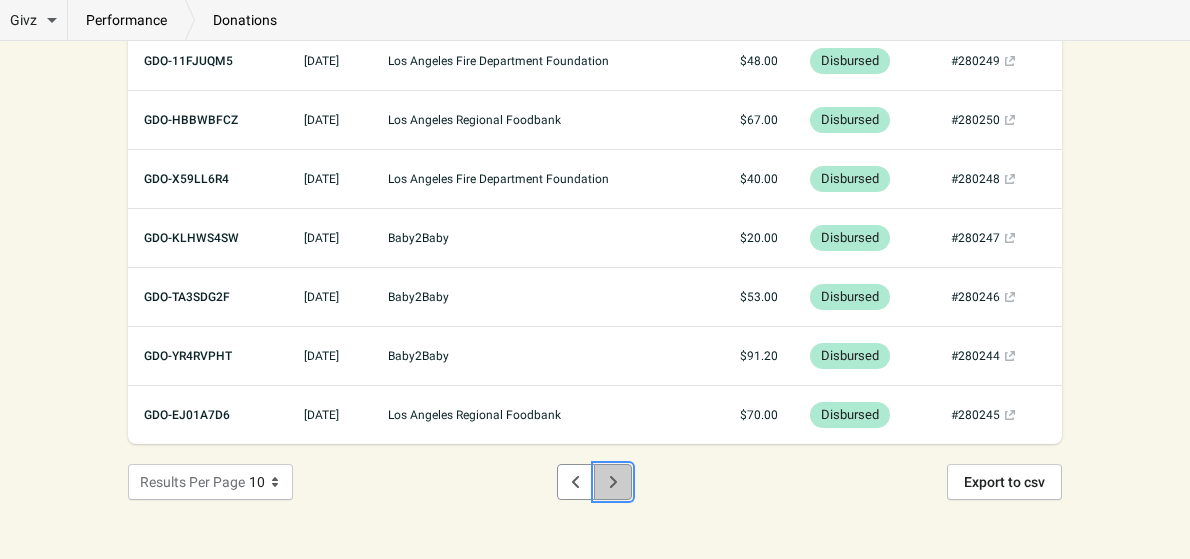 click at bounding box center (613, 482) 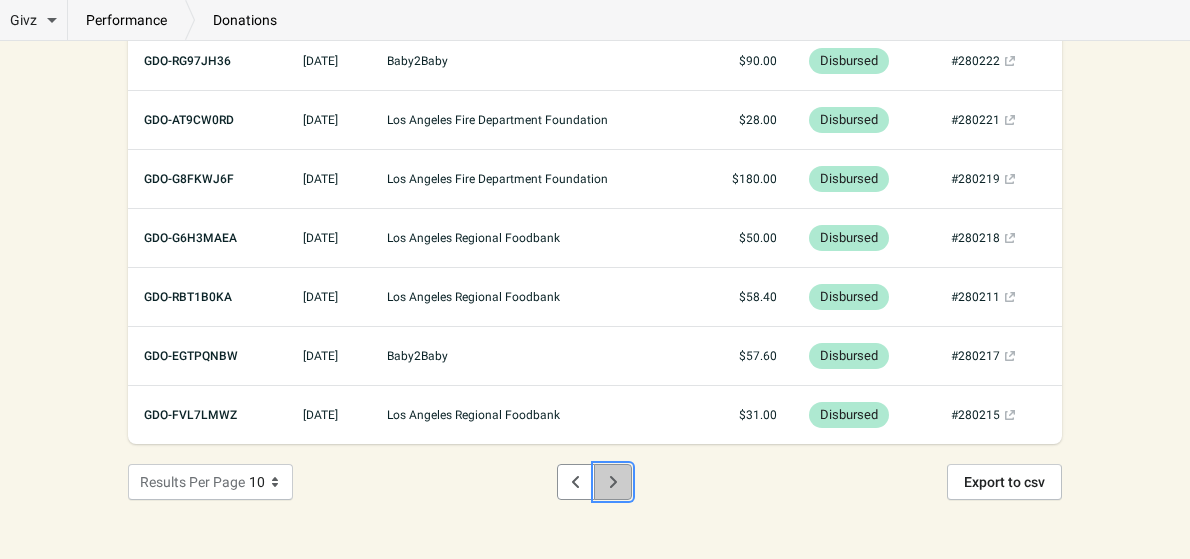 click at bounding box center [613, 482] 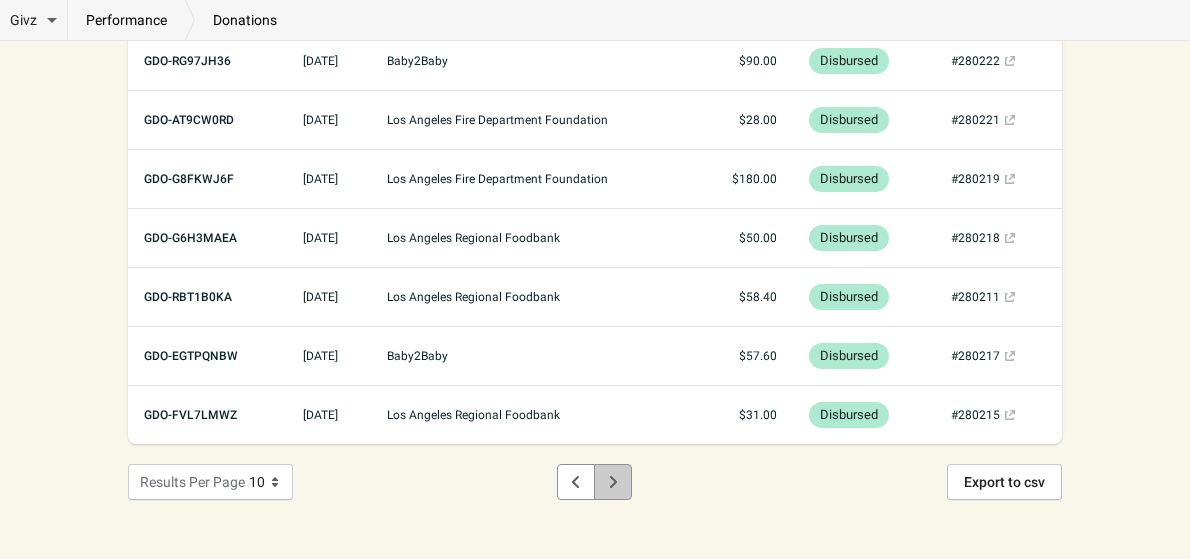 click at bounding box center (613, 482) 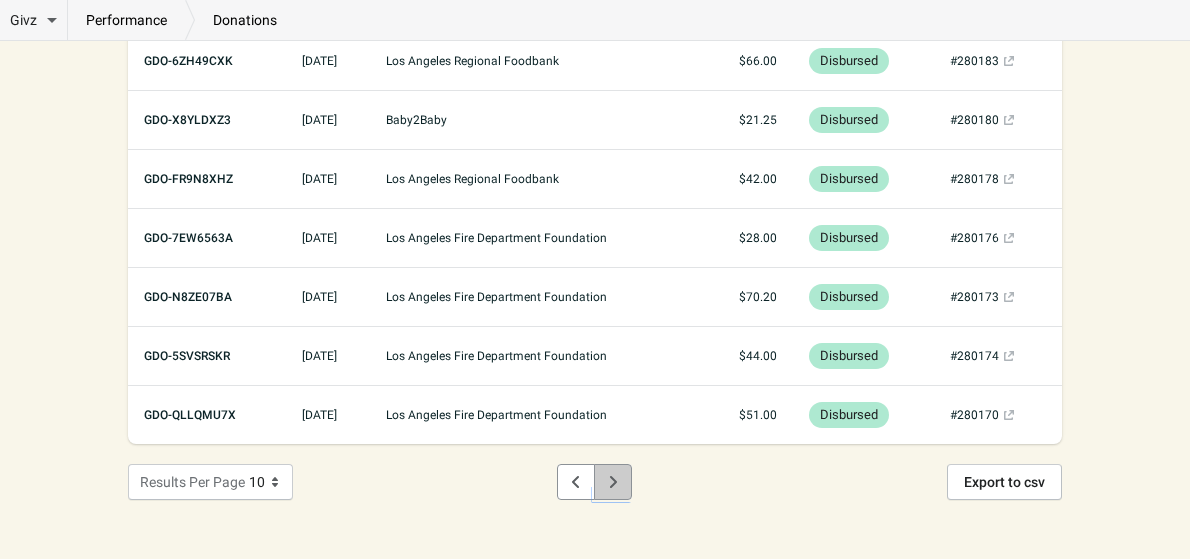 click at bounding box center [613, 482] 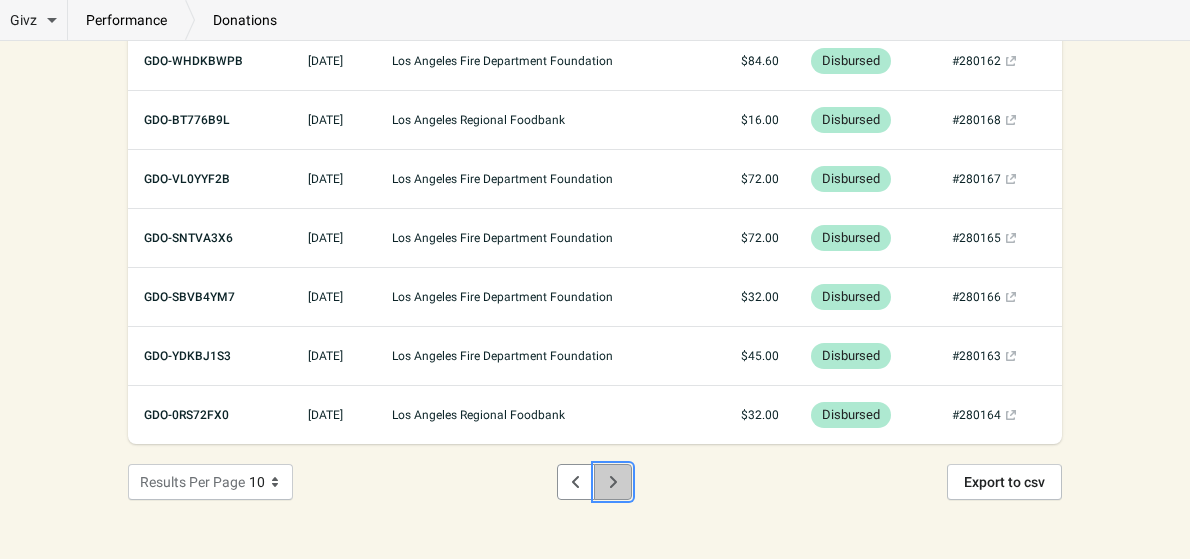 click at bounding box center [613, 482] 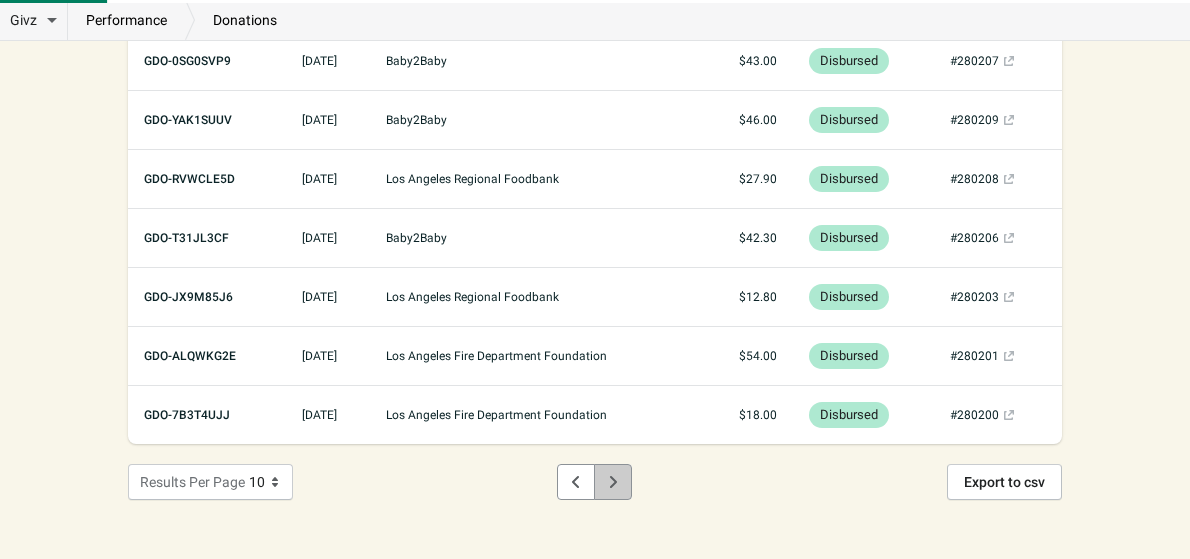 click at bounding box center (613, 482) 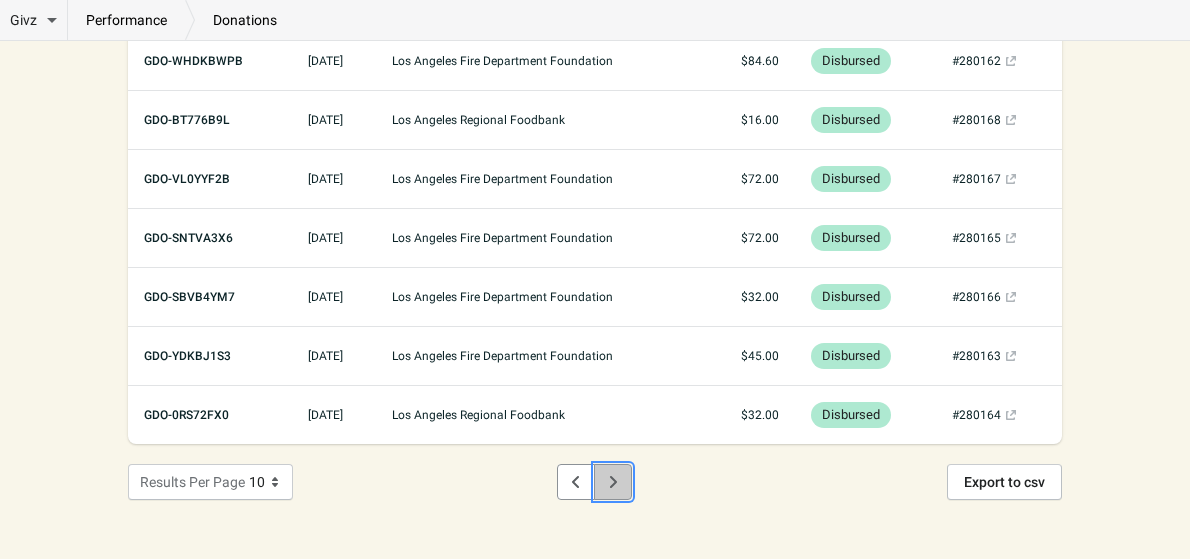 click at bounding box center (613, 482) 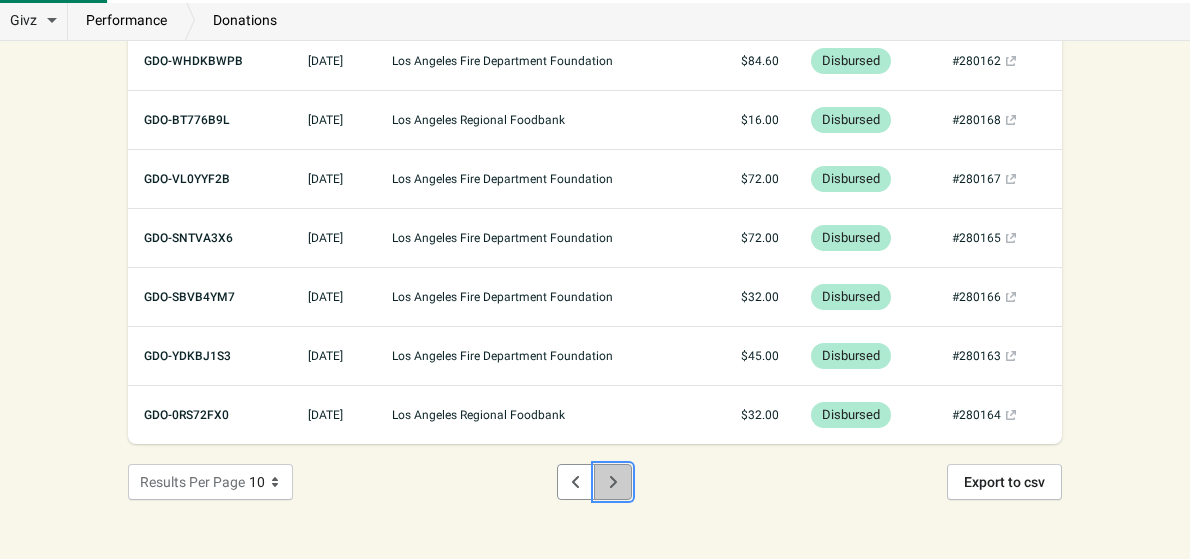 click at bounding box center (613, 482) 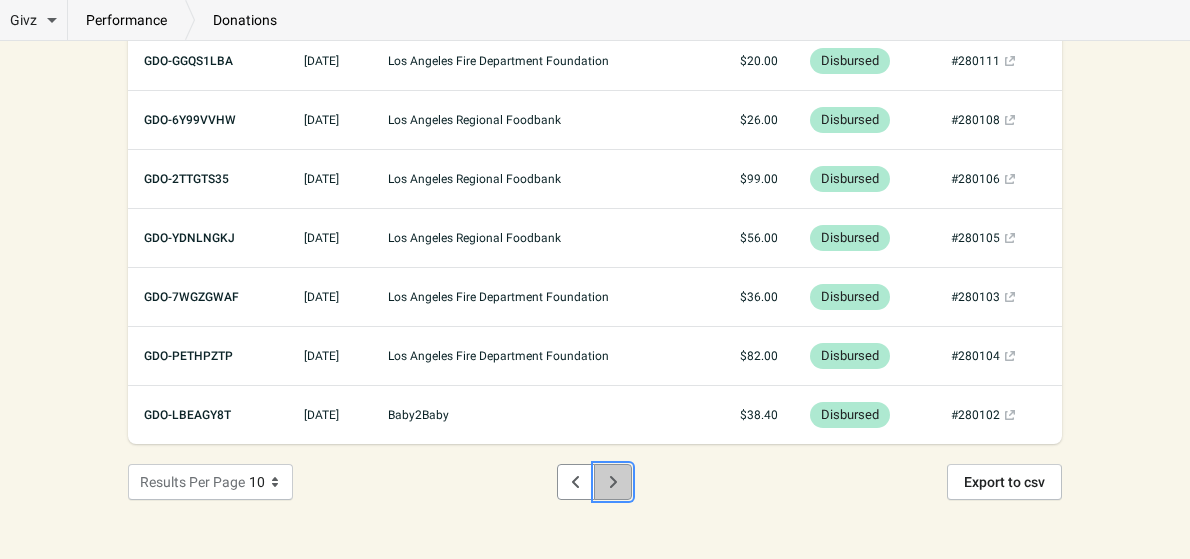 click at bounding box center (613, 482) 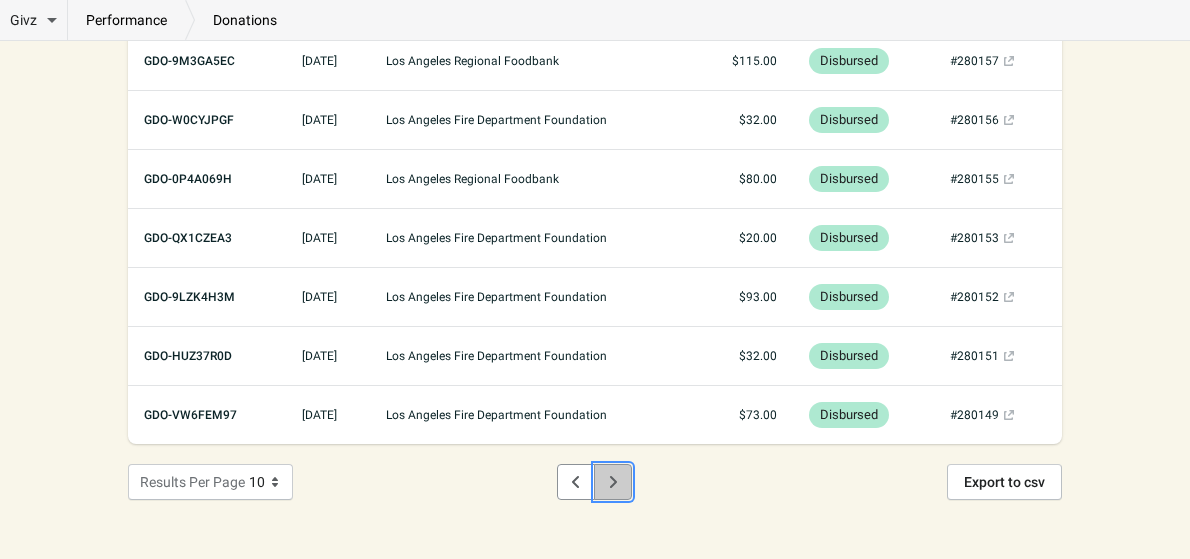 click at bounding box center [613, 482] 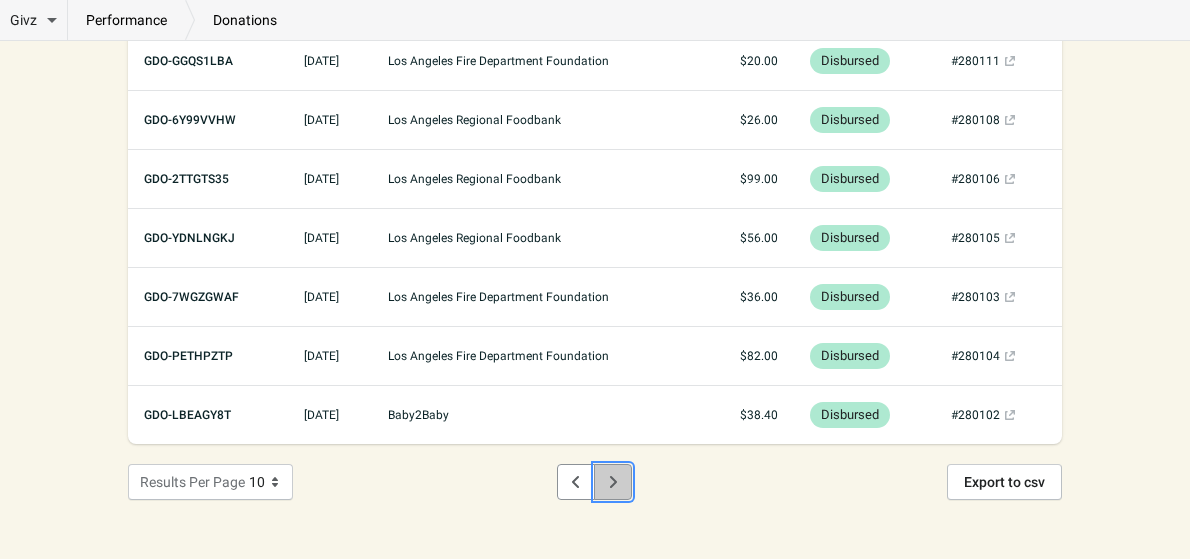 click at bounding box center (613, 482) 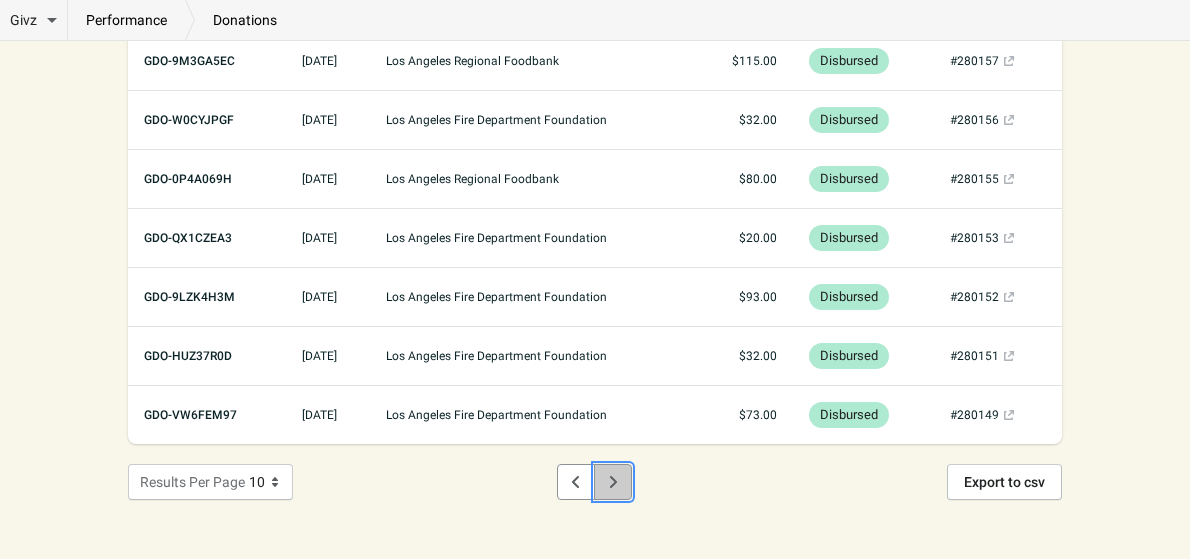 click at bounding box center [613, 482] 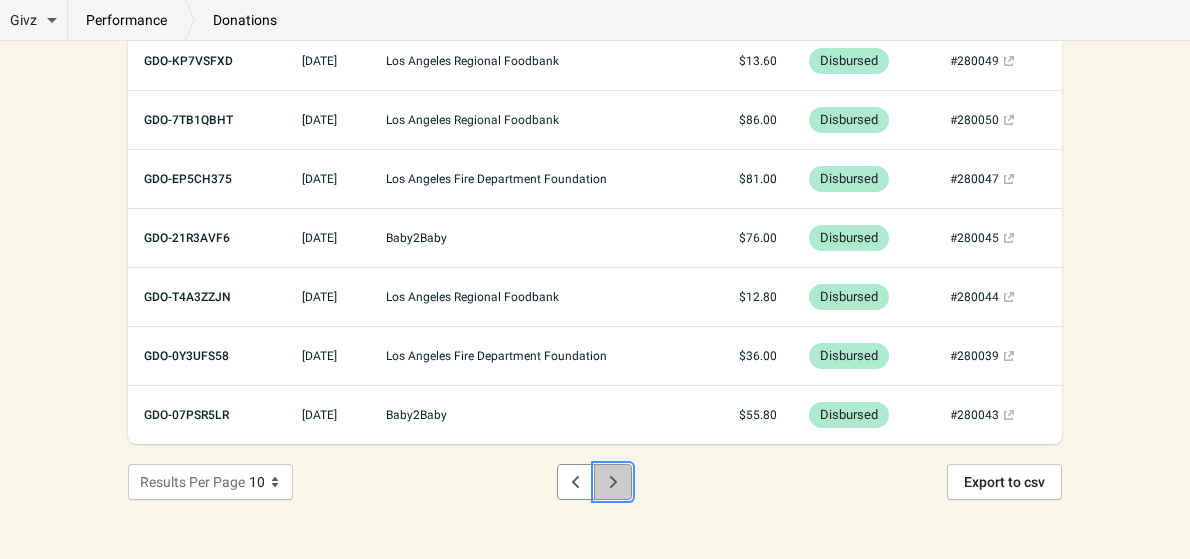 click at bounding box center (613, 482) 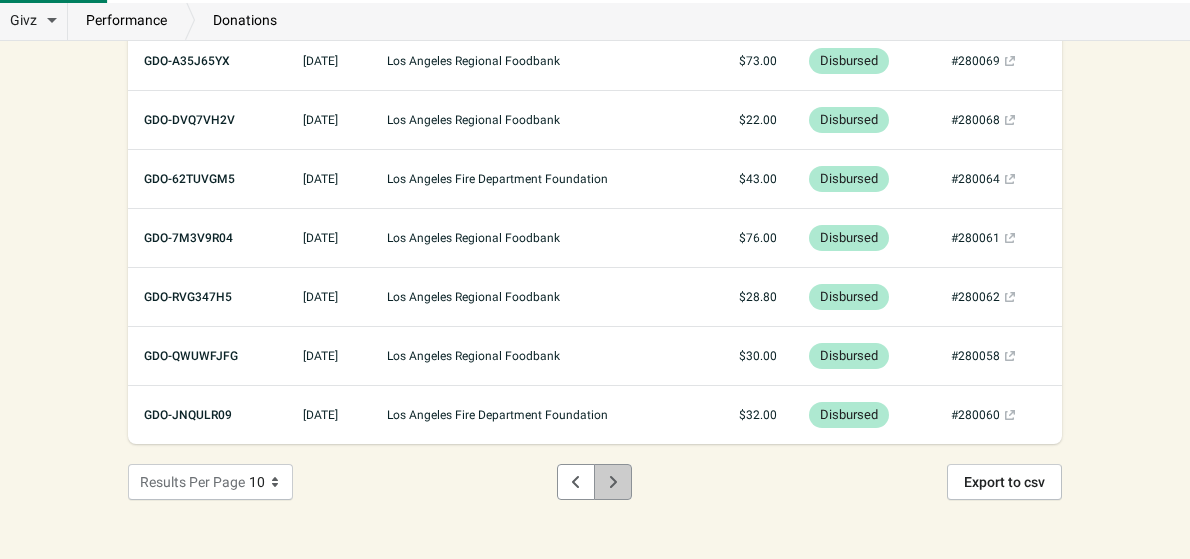 click at bounding box center (613, 482) 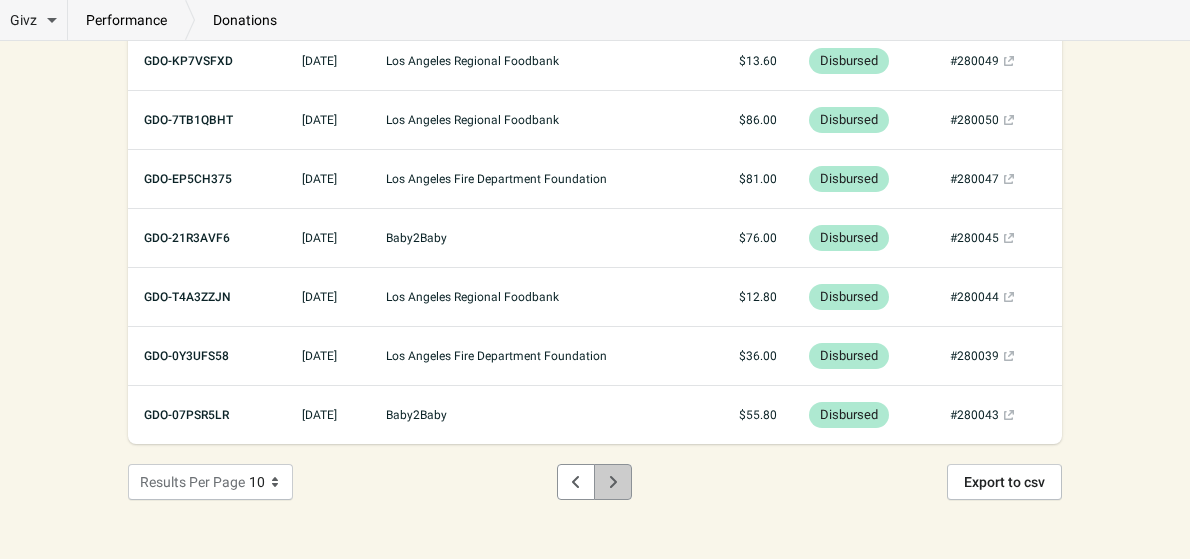 click at bounding box center (613, 482) 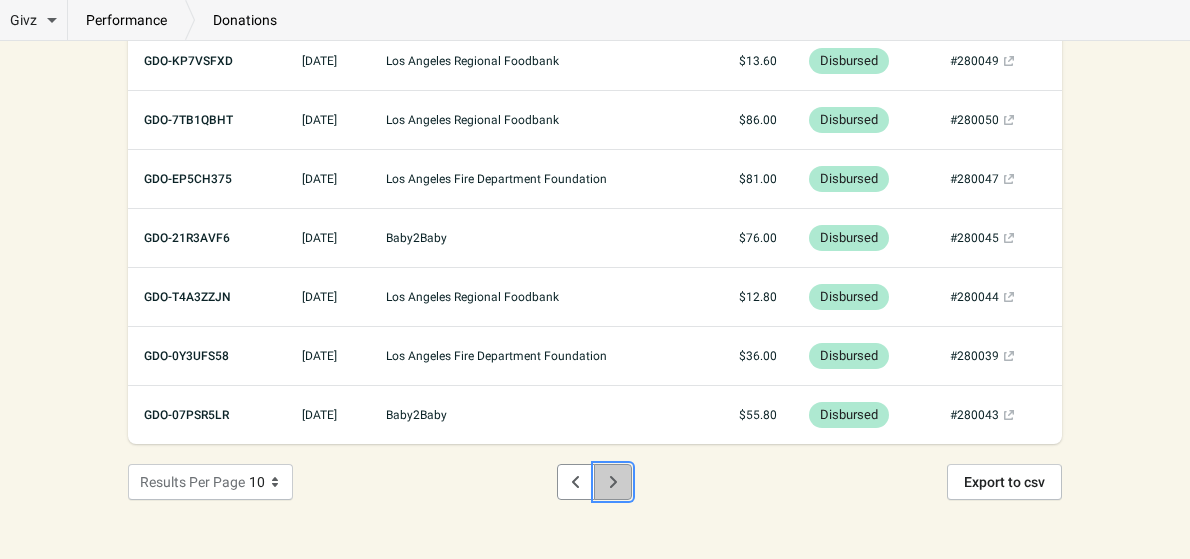 click at bounding box center (613, 482) 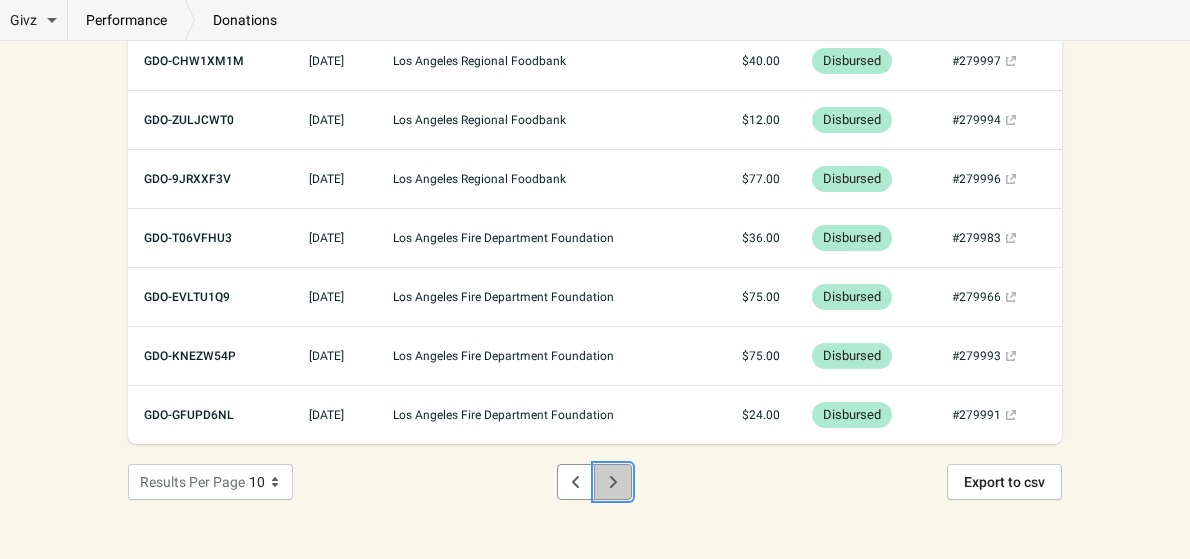 click at bounding box center [613, 482] 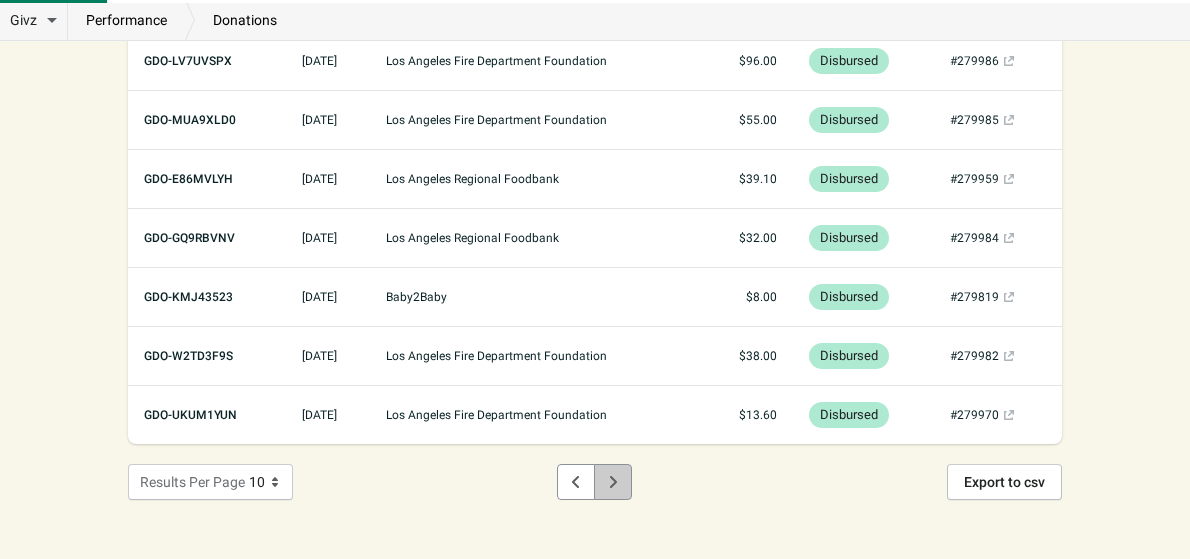 click at bounding box center (613, 482) 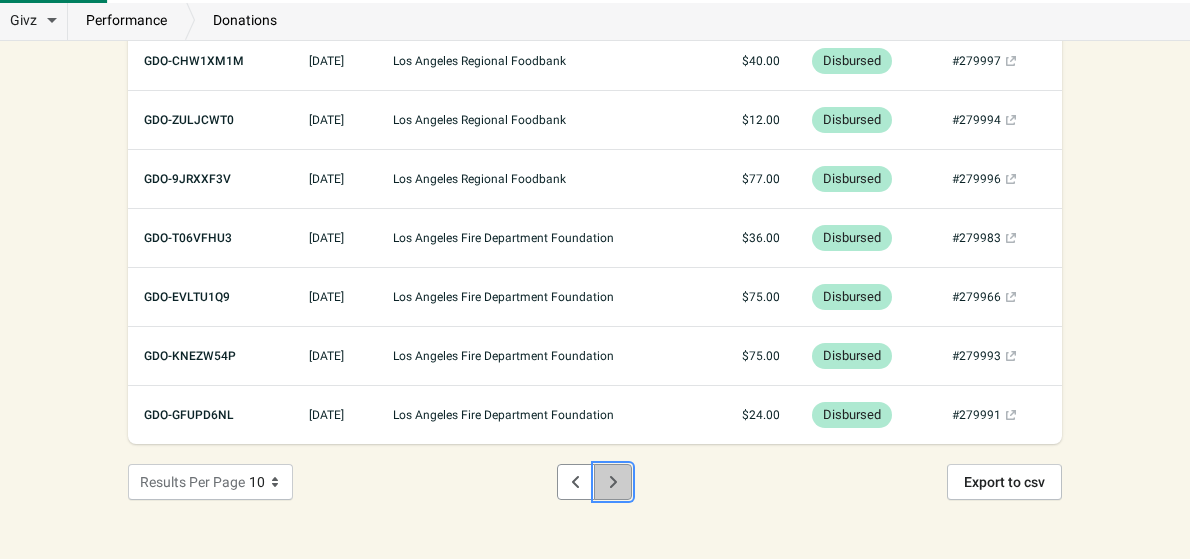 click at bounding box center [613, 482] 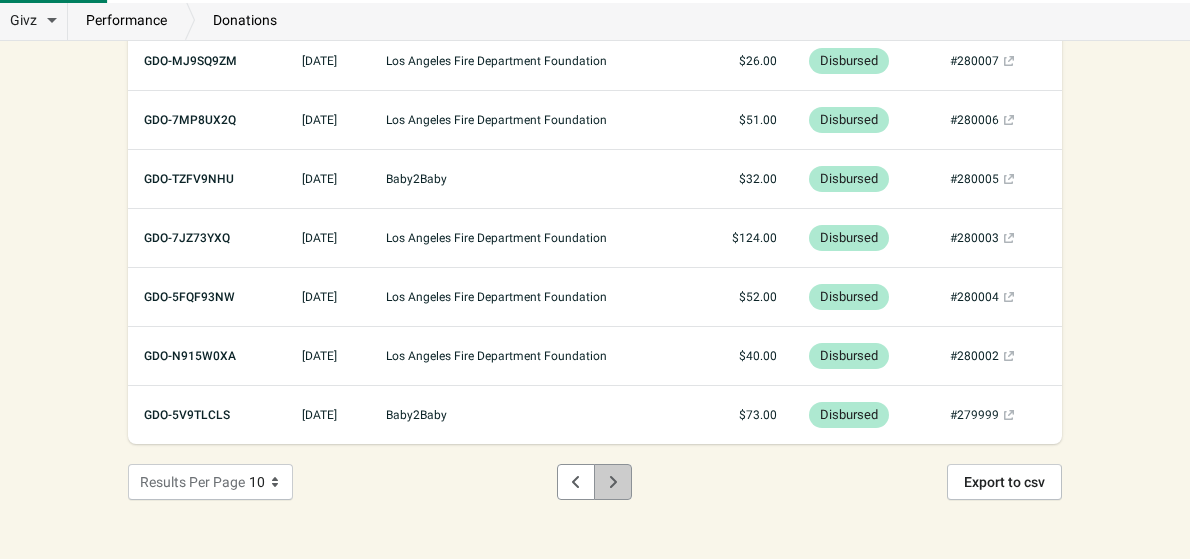 click at bounding box center [613, 482] 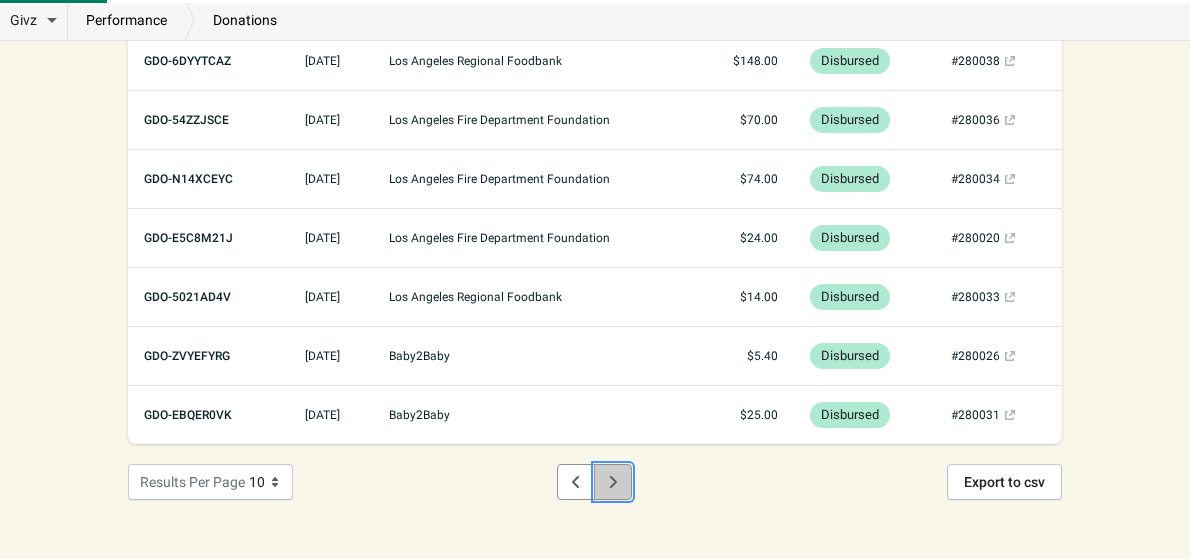 click at bounding box center (613, 482) 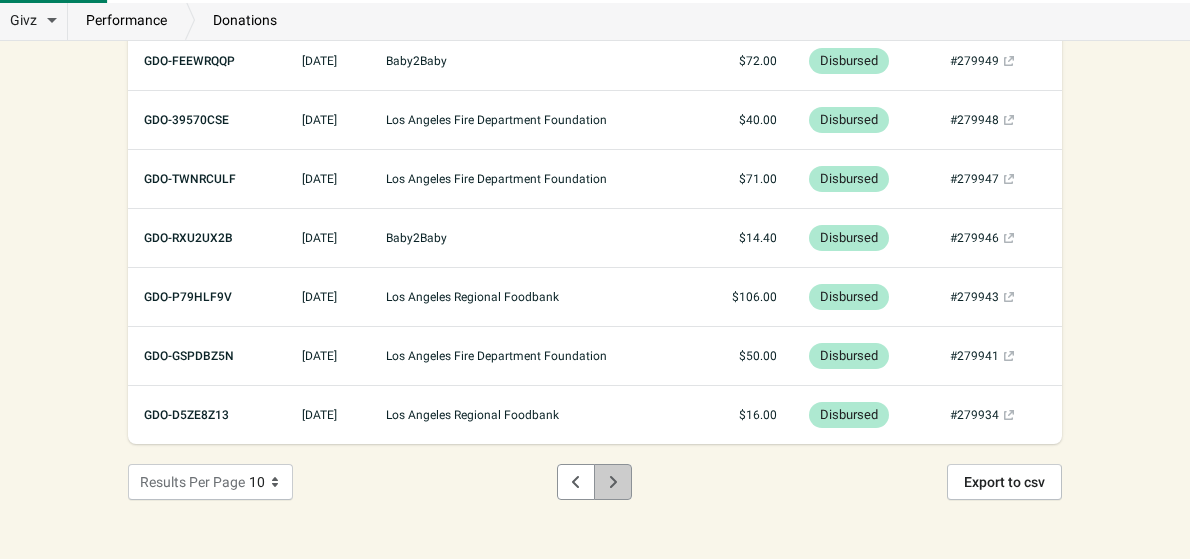 click at bounding box center (613, 482) 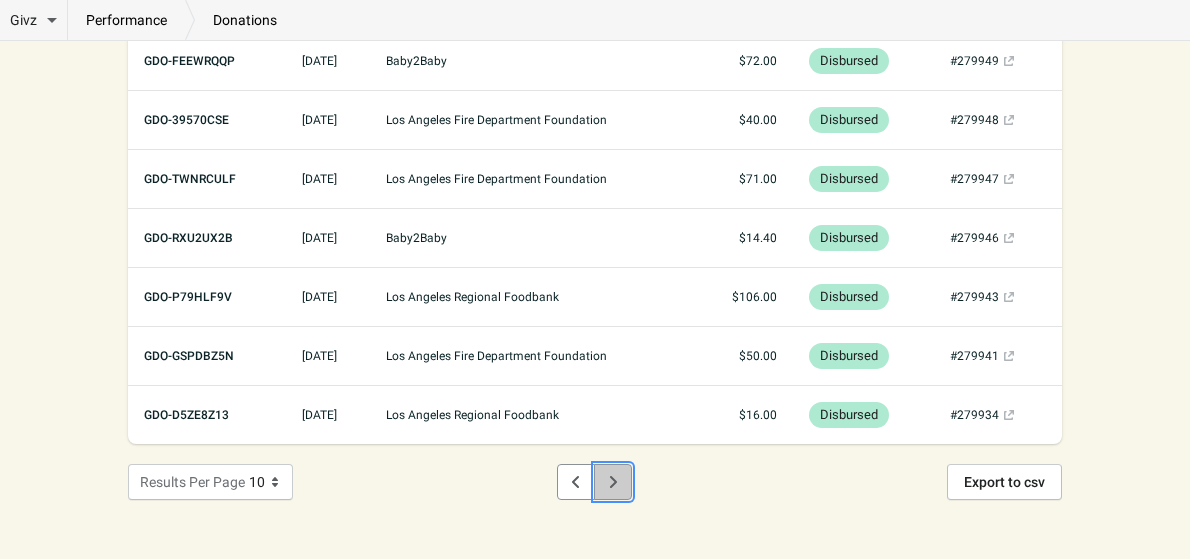 click at bounding box center (613, 482) 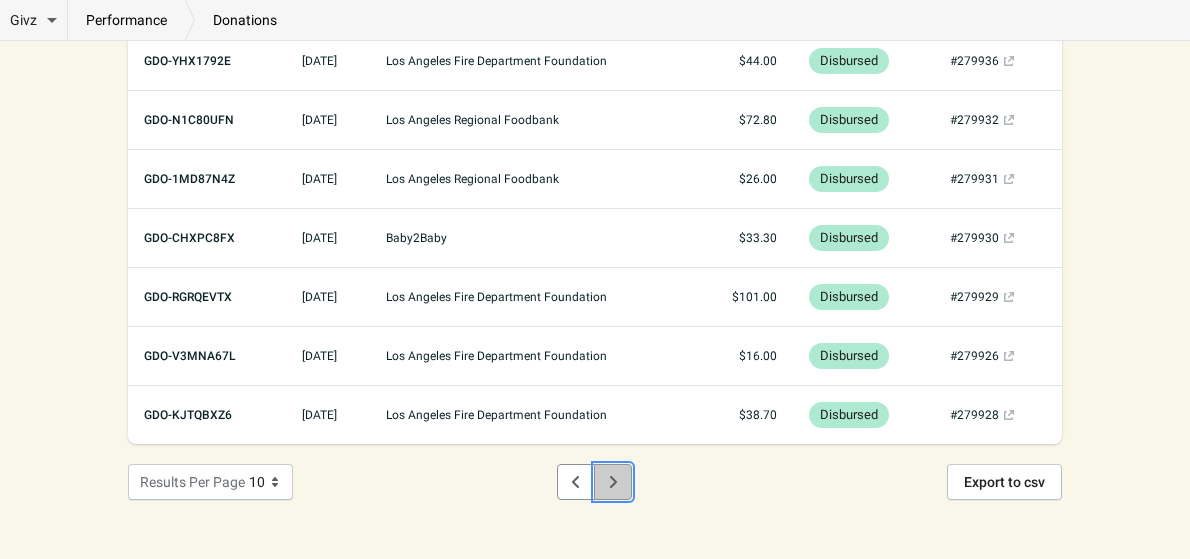 click at bounding box center [613, 482] 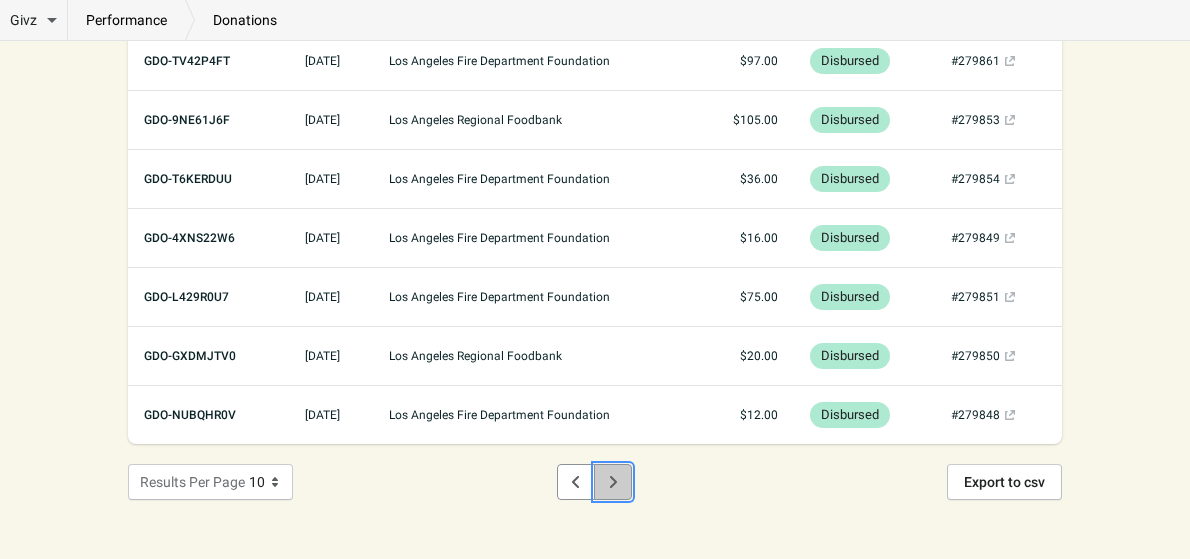 click at bounding box center [613, 482] 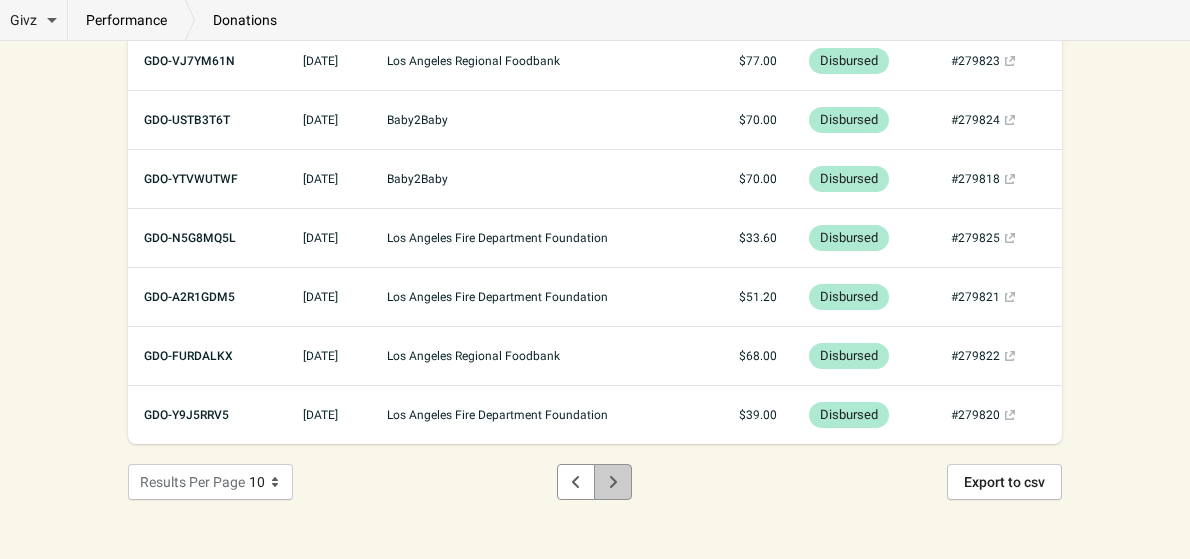 click at bounding box center (613, 482) 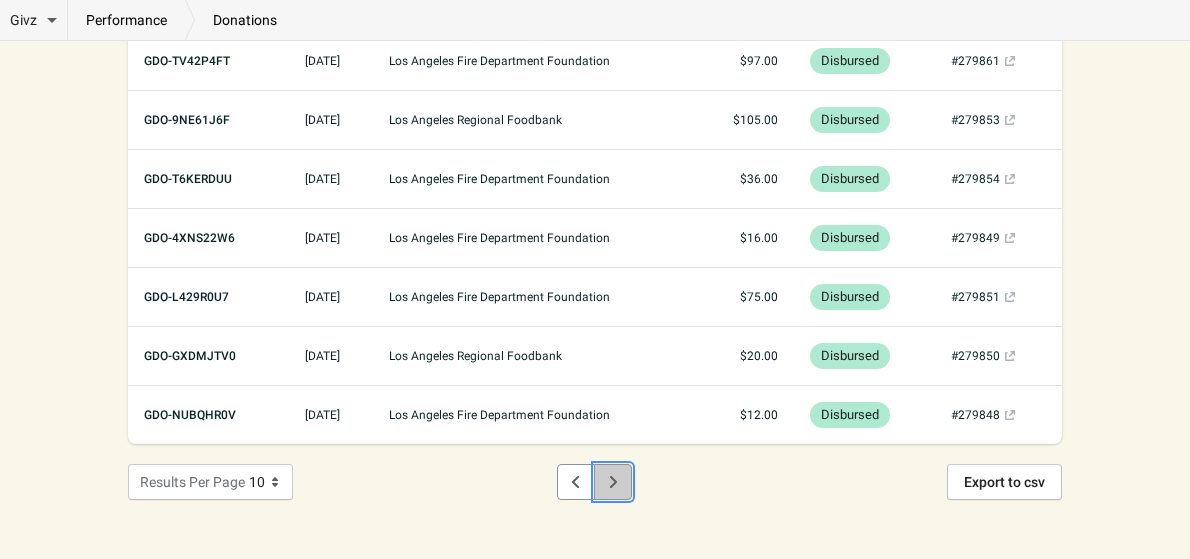 click at bounding box center (613, 482) 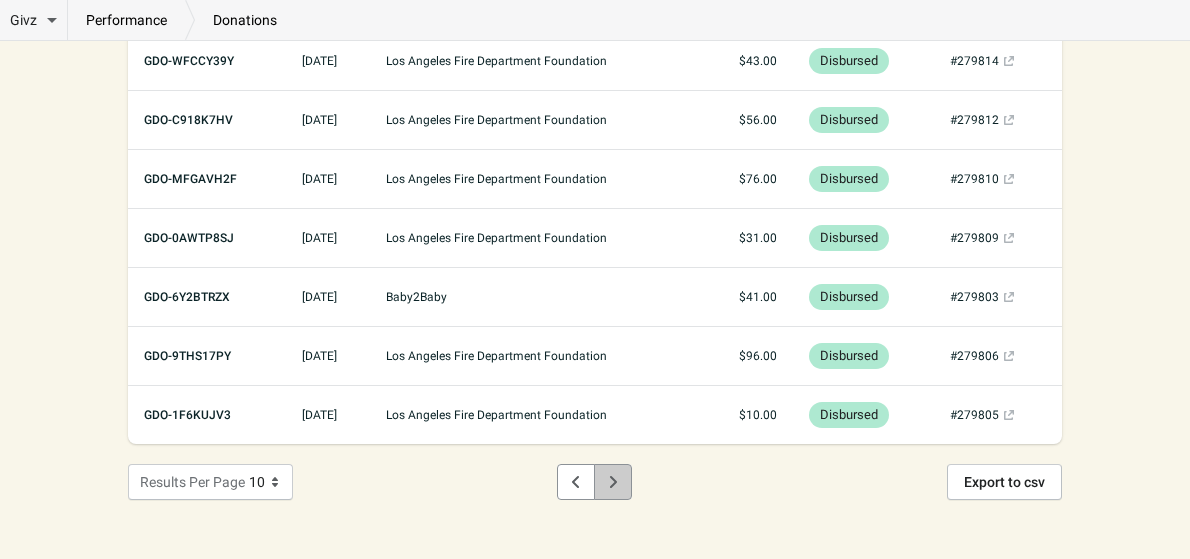 click at bounding box center [613, 482] 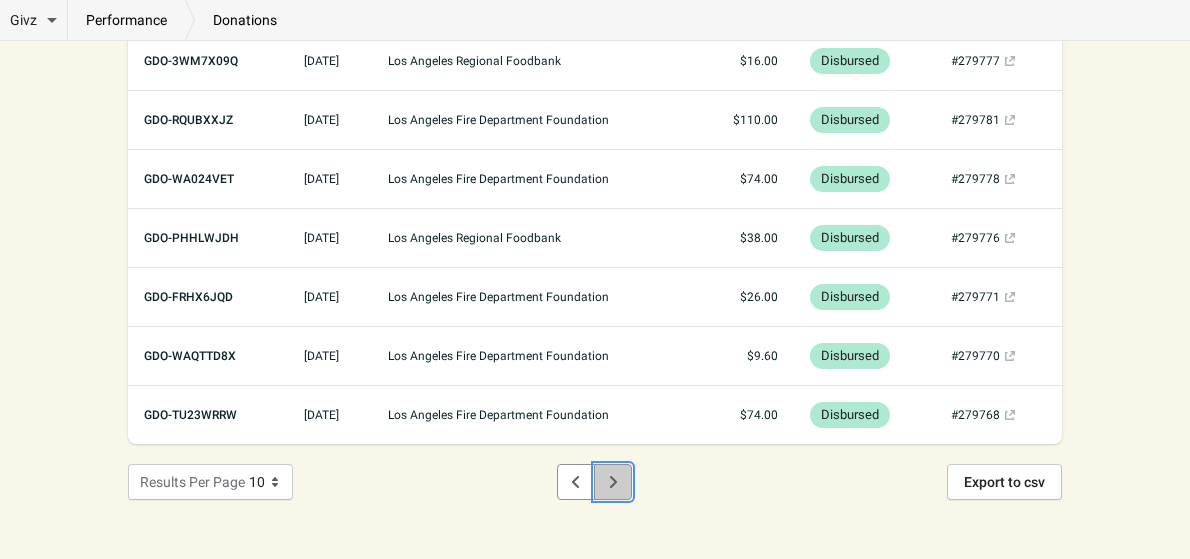 click at bounding box center (613, 482) 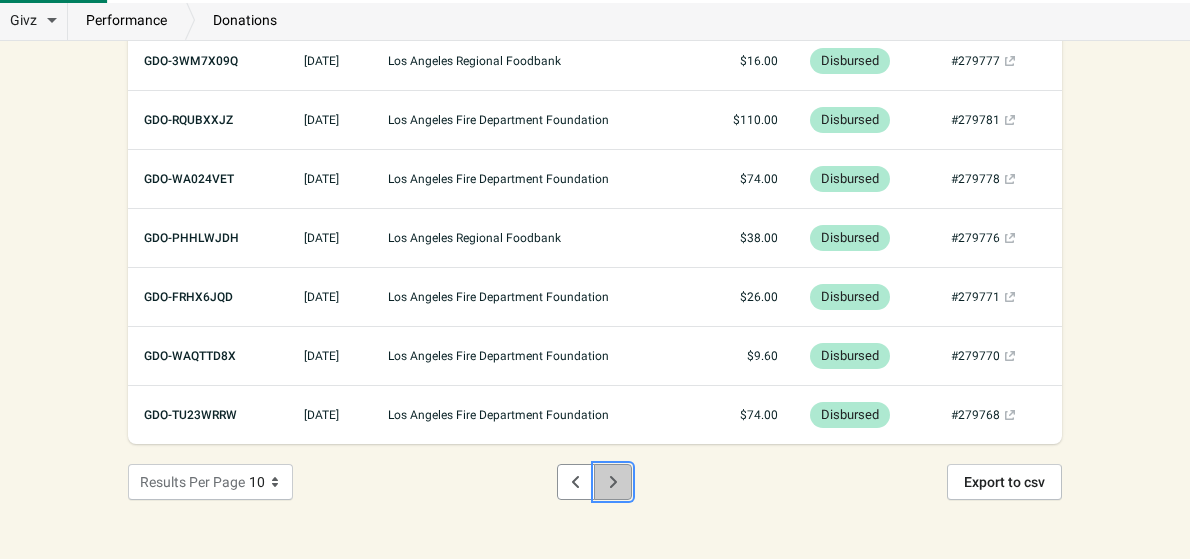 click at bounding box center [613, 482] 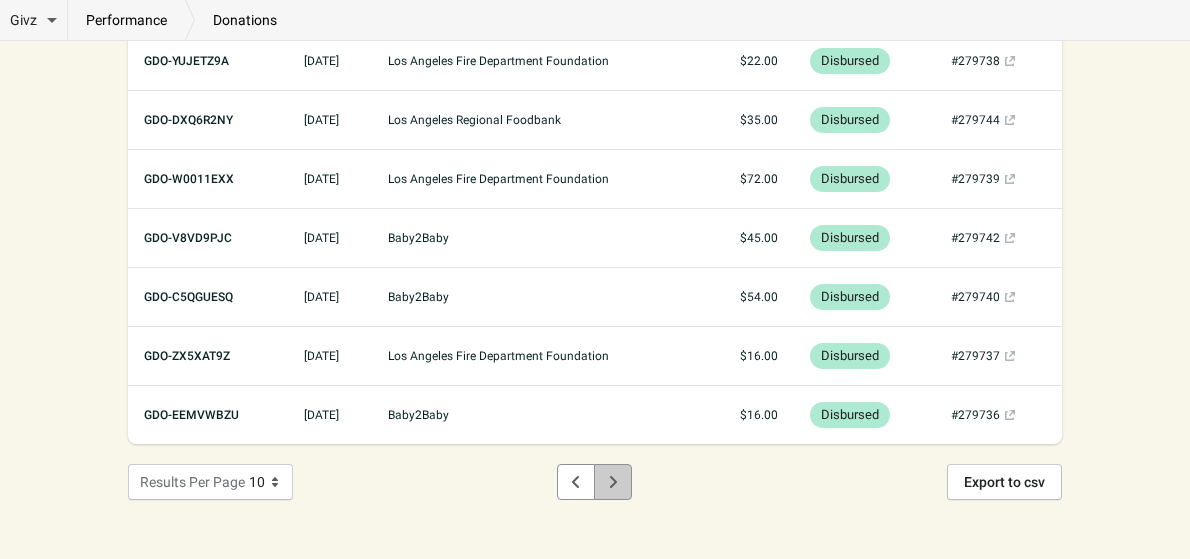 click at bounding box center [613, 482] 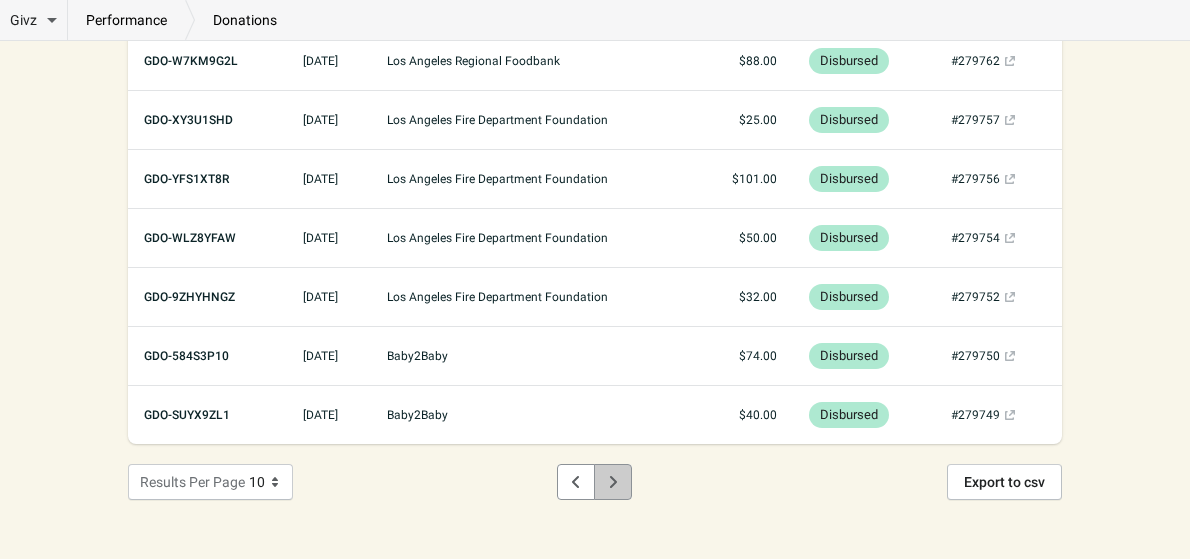 click at bounding box center [613, 482] 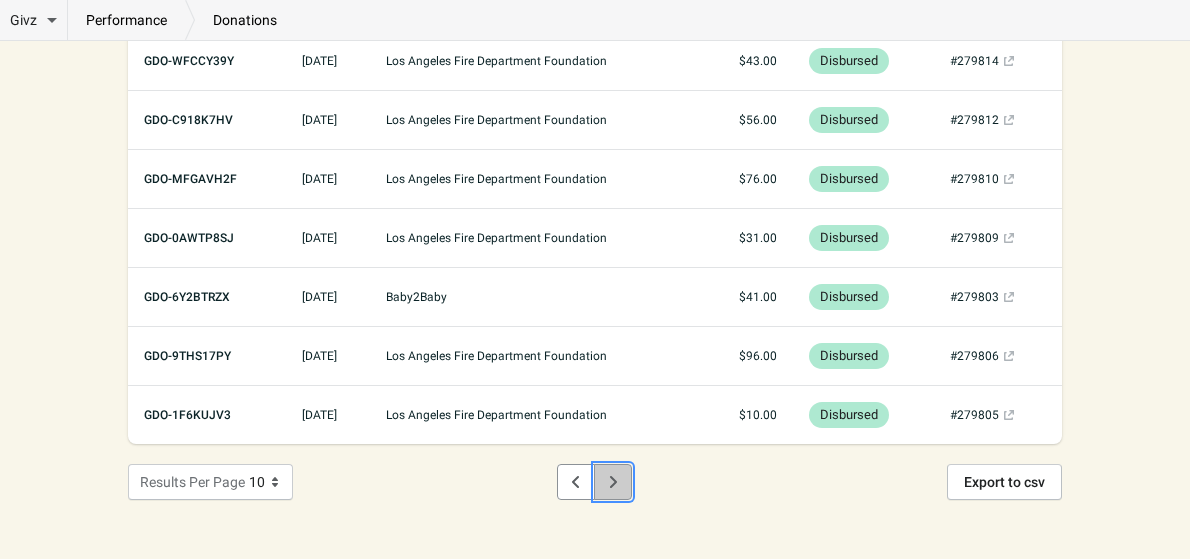 click at bounding box center (613, 482) 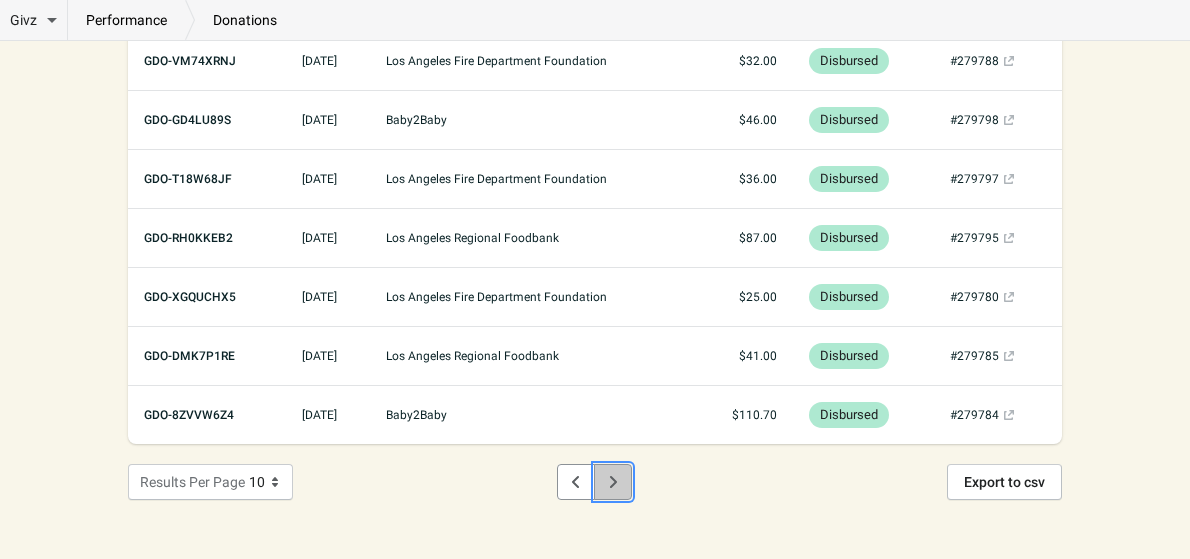 click at bounding box center (613, 482) 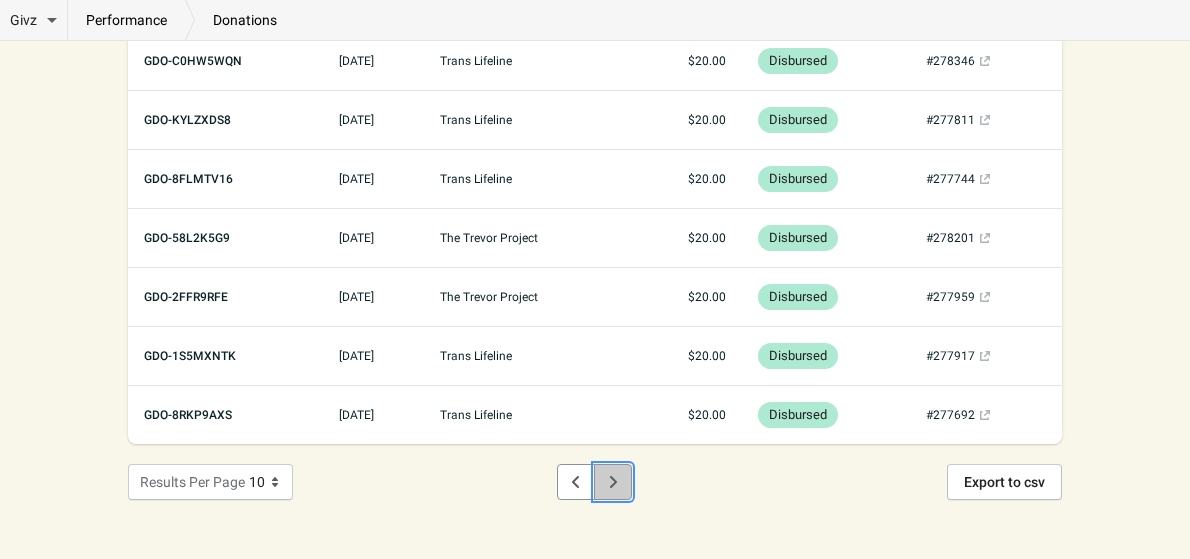 click at bounding box center [613, 482] 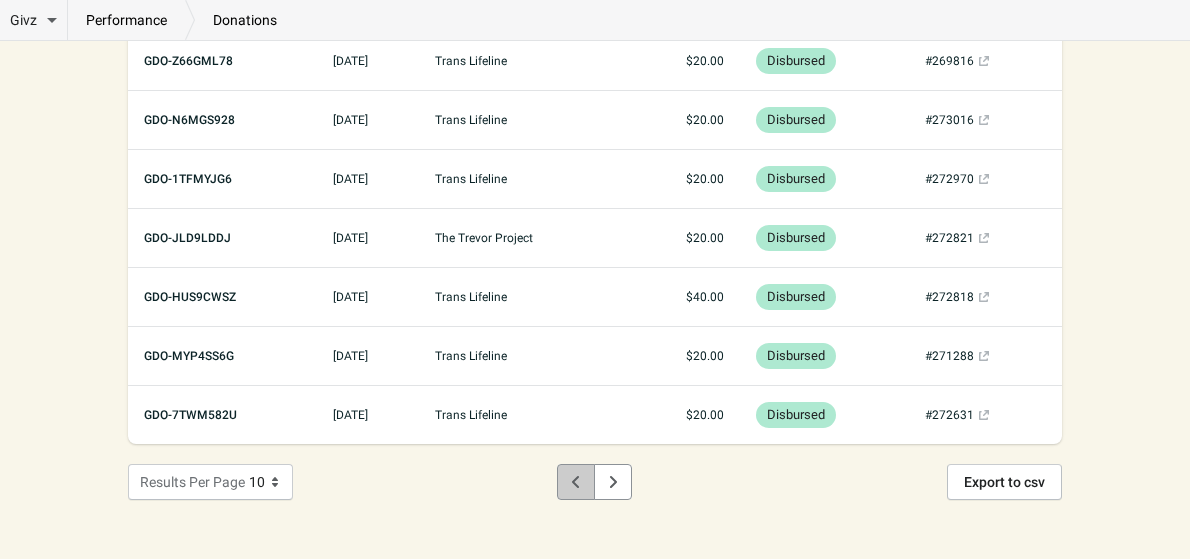 click 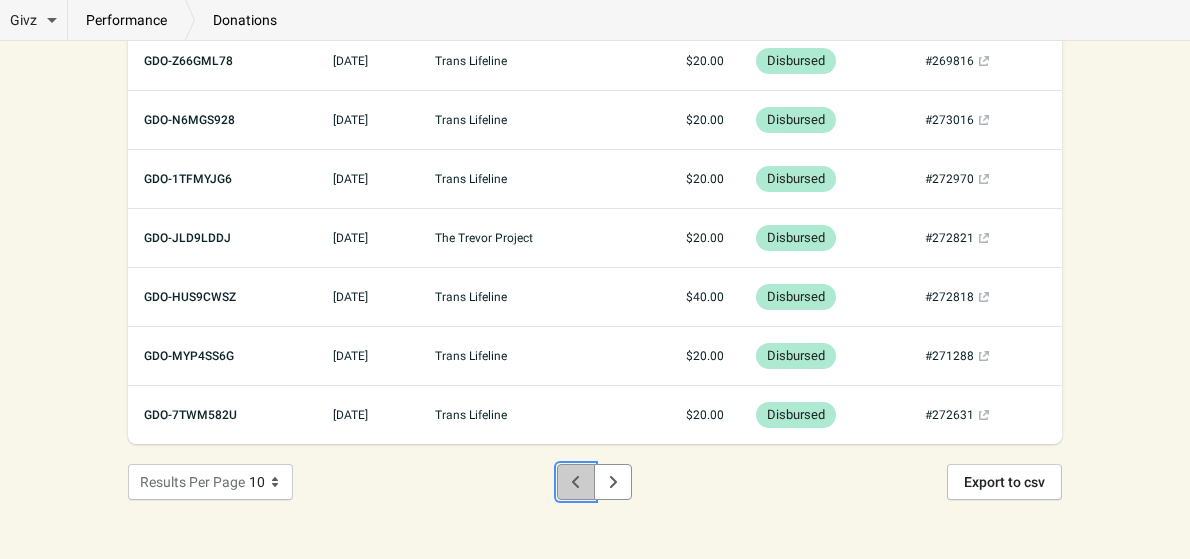 click 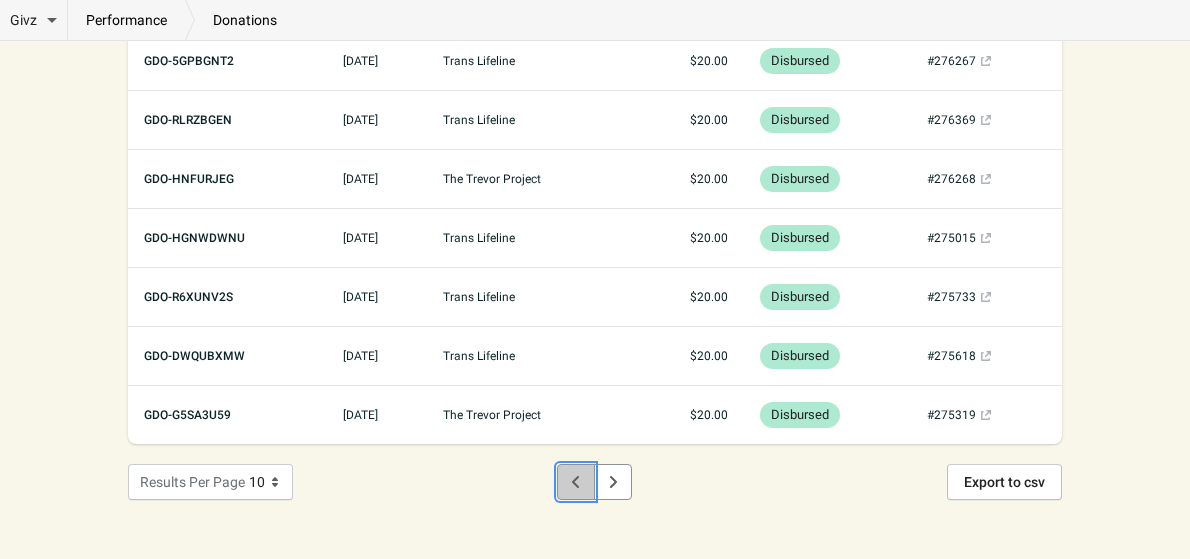 click 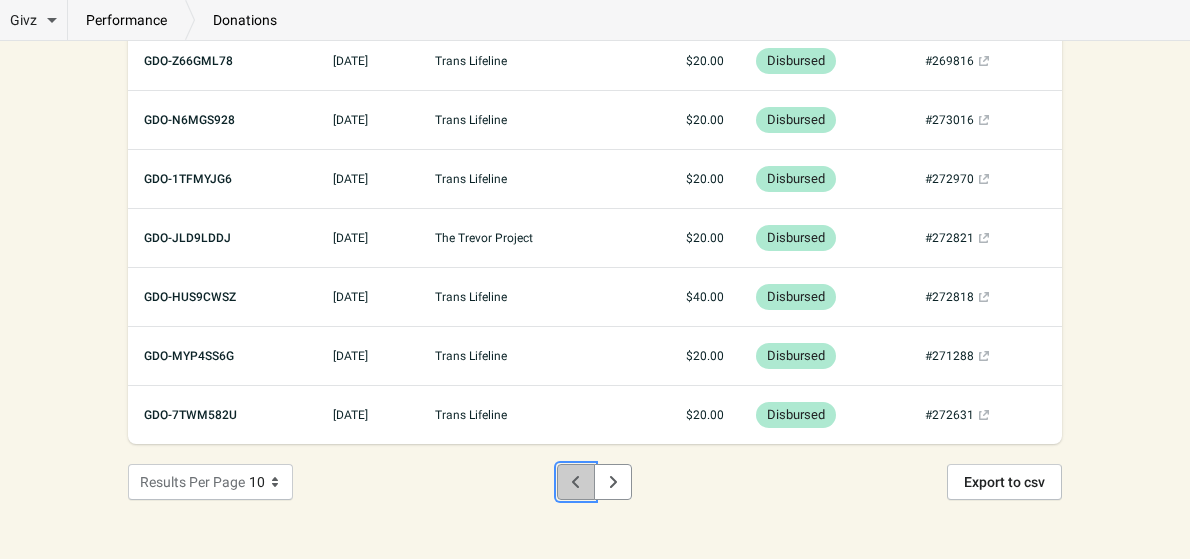 click 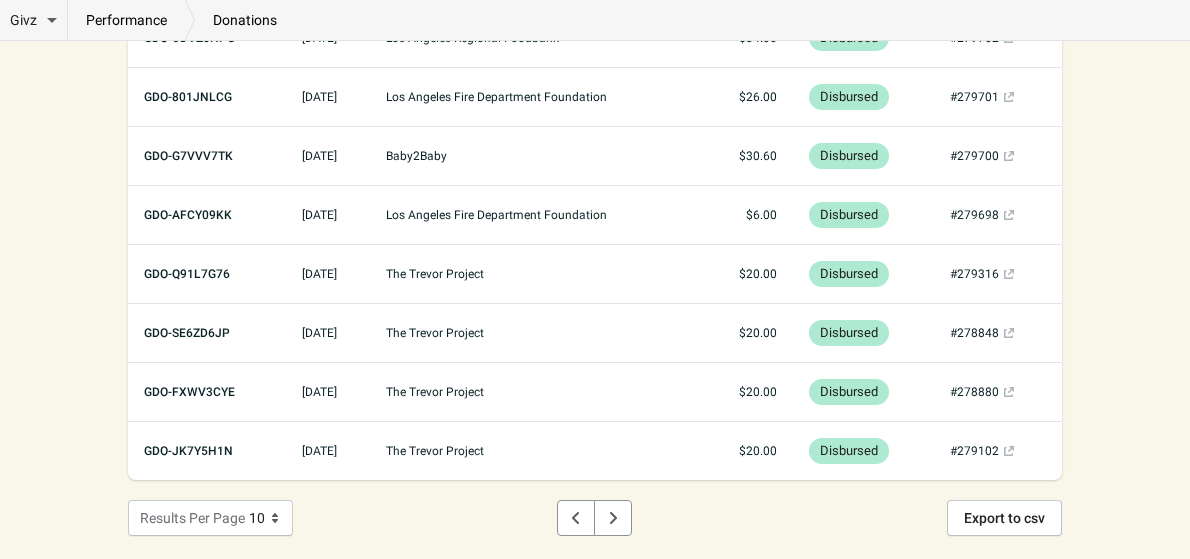 scroll, scrollTop: 515, scrollLeft: 0, axis: vertical 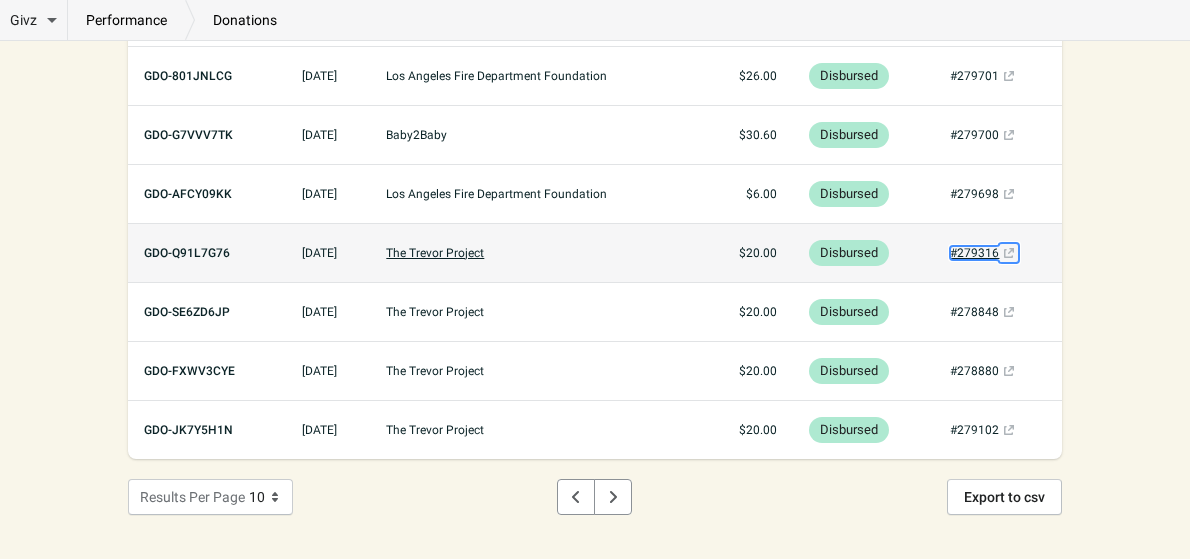 click on "#279316 (opens a new window)" at bounding box center (984, 253) 